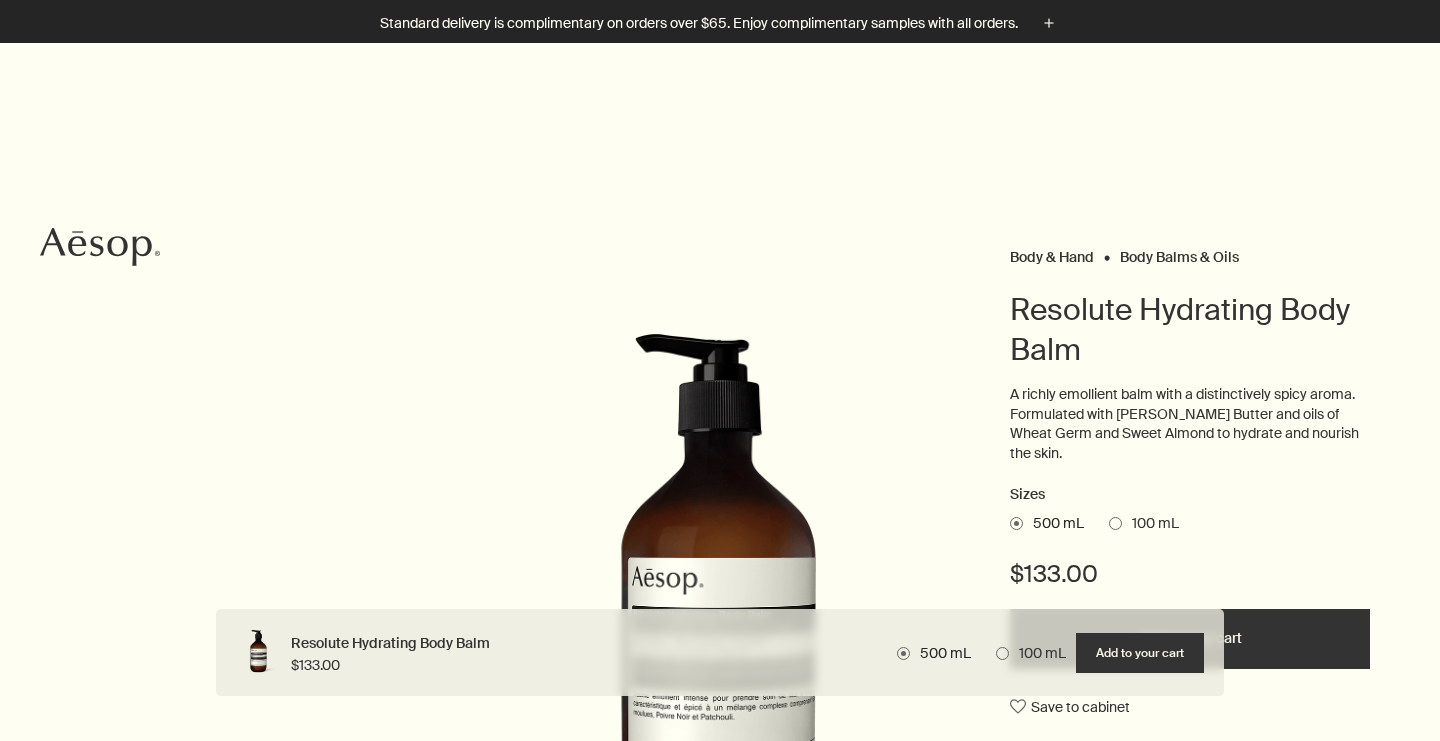 scroll, scrollTop: 837, scrollLeft: 0, axis: vertical 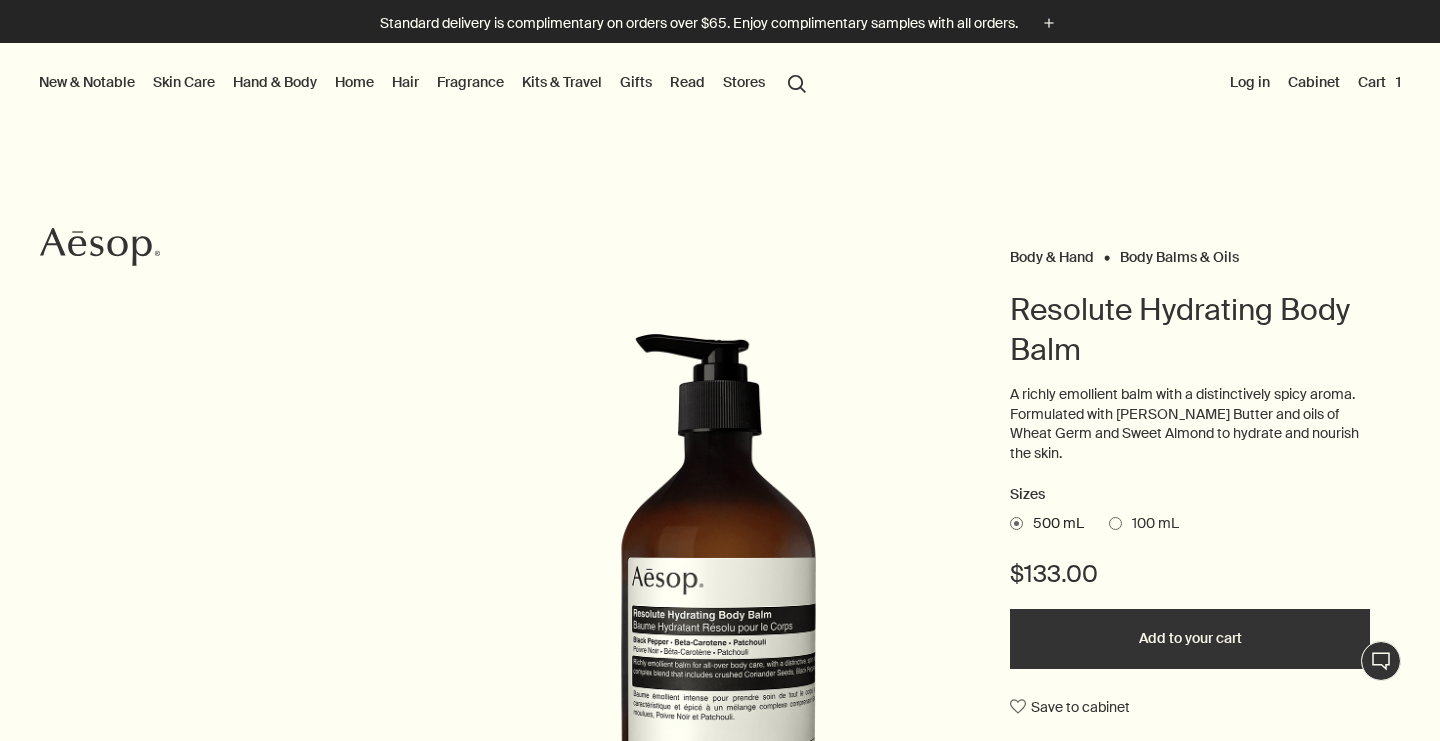 click on "search Search" at bounding box center (797, 82) 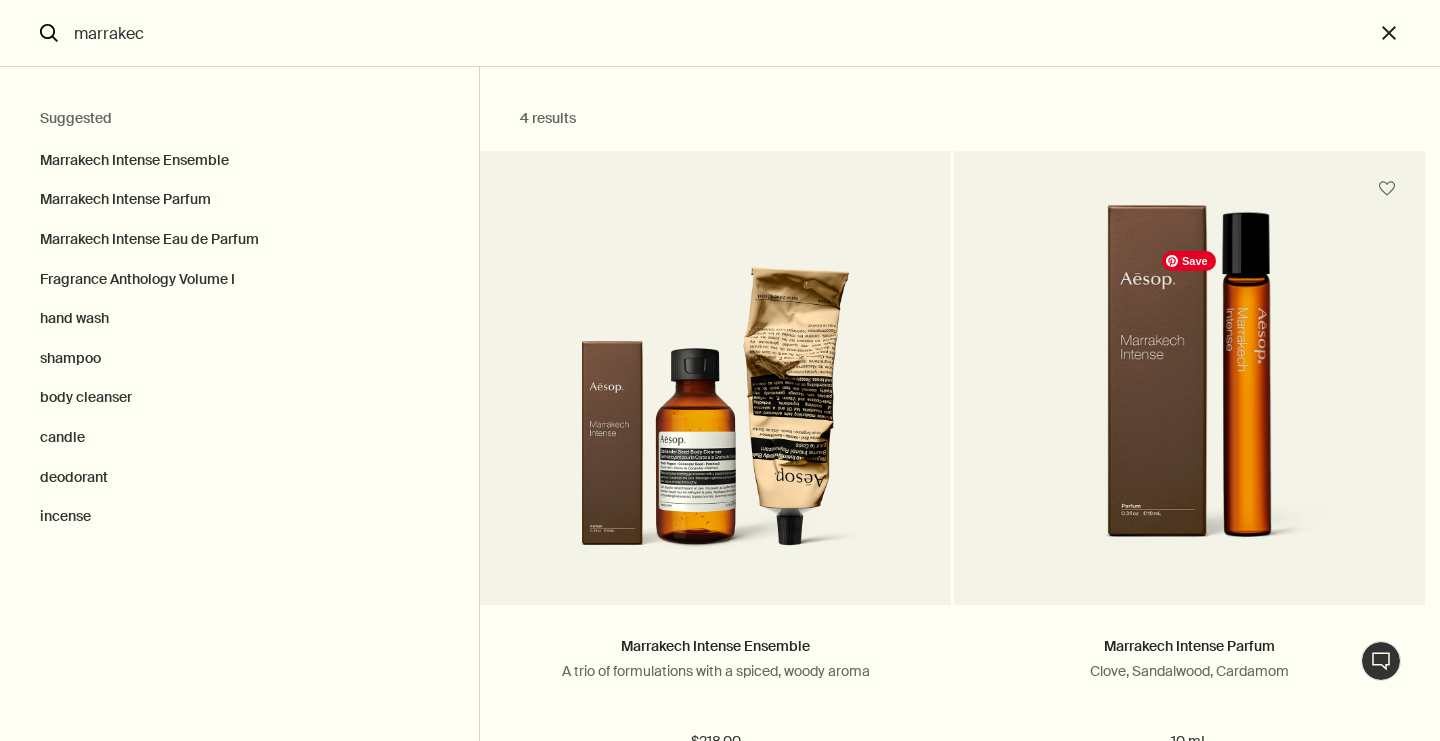 type on "marrakec" 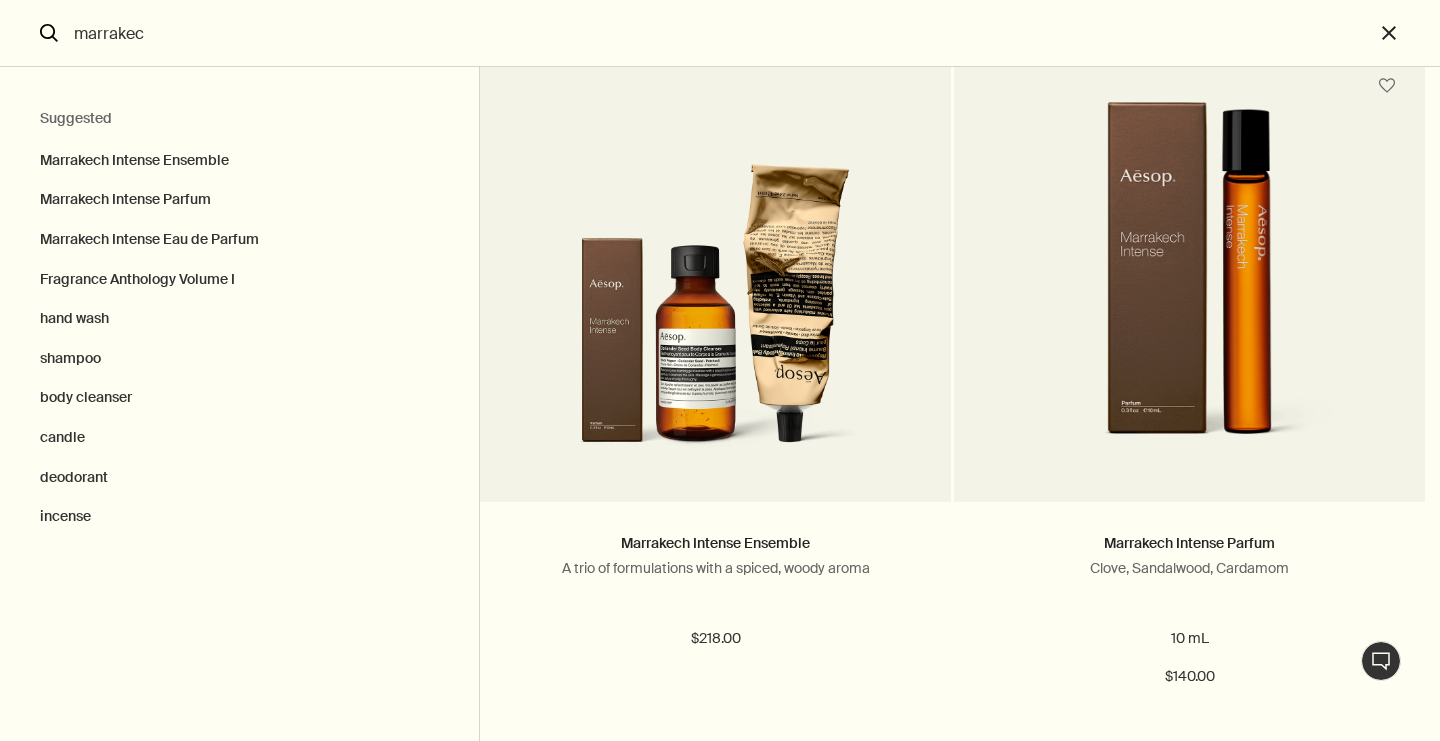 scroll, scrollTop: 172, scrollLeft: 0, axis: vertical 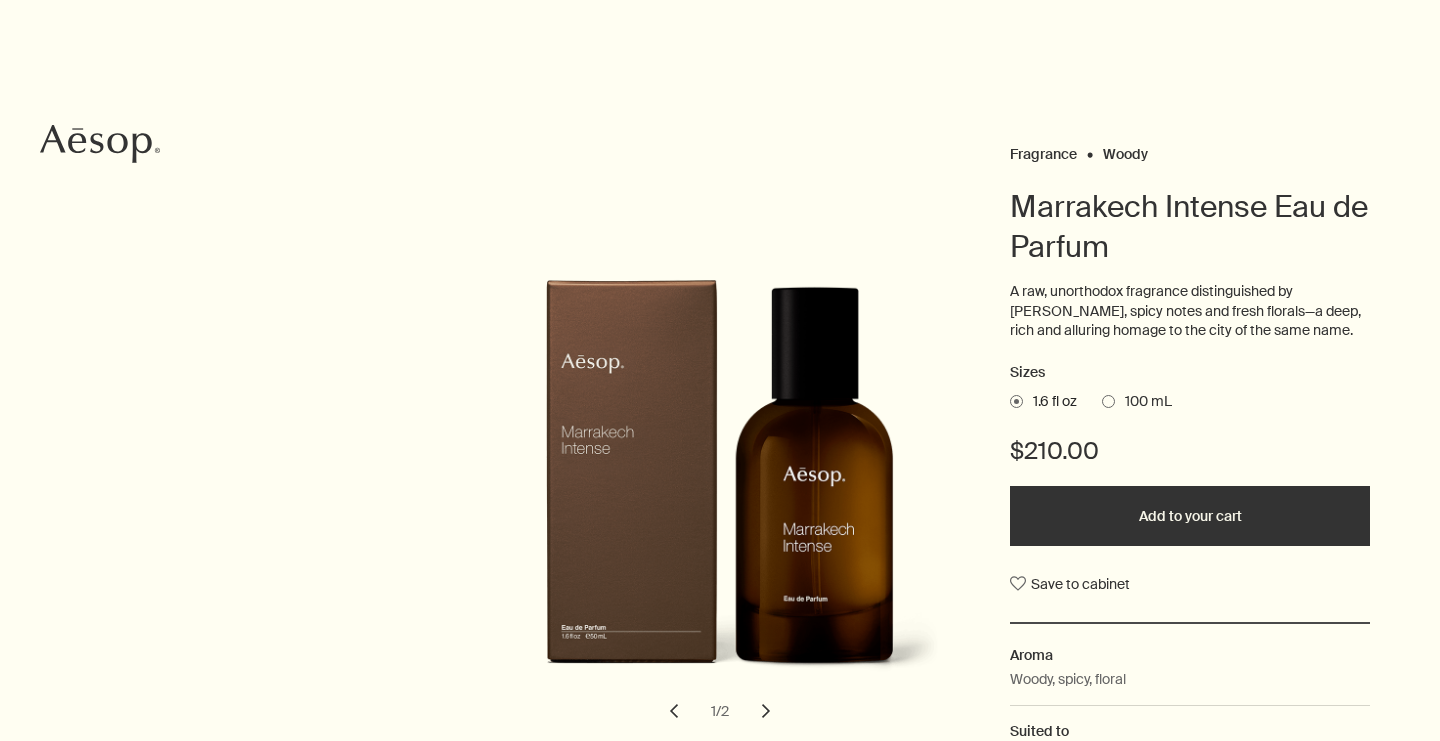 click at bounding box center (1108, 401) 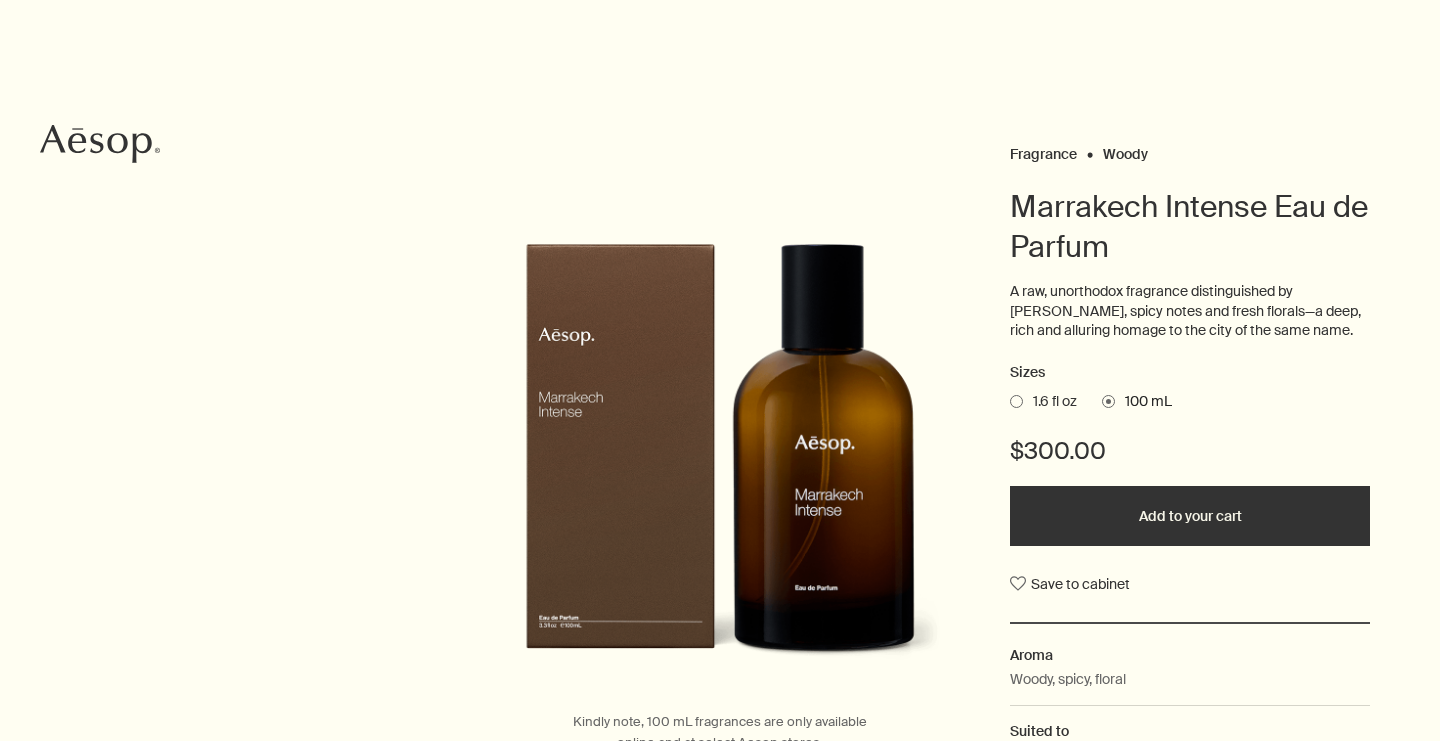 click on "Add to your cart" at bounding box center (1190, 516) 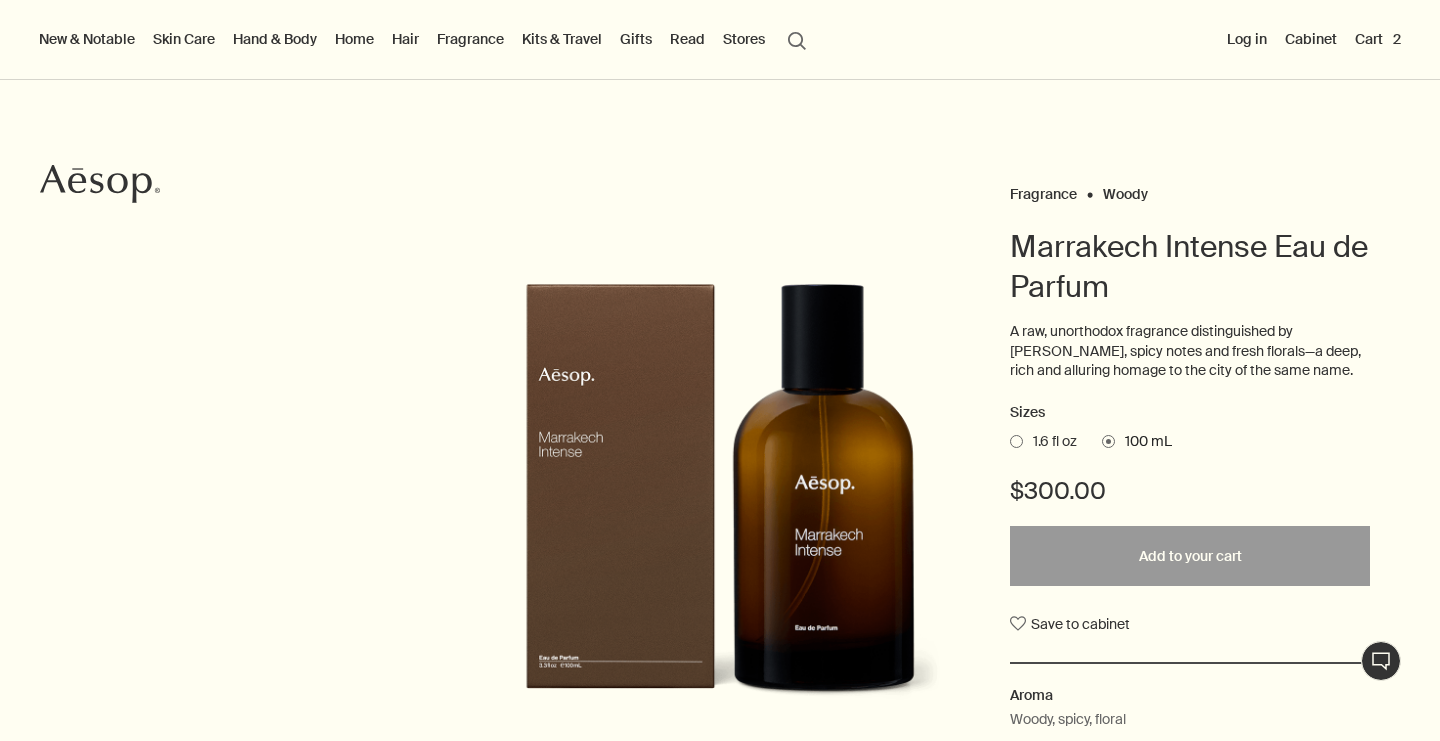 scroll, scrollTop: 16, scrollLeft: 0, axis: vertical 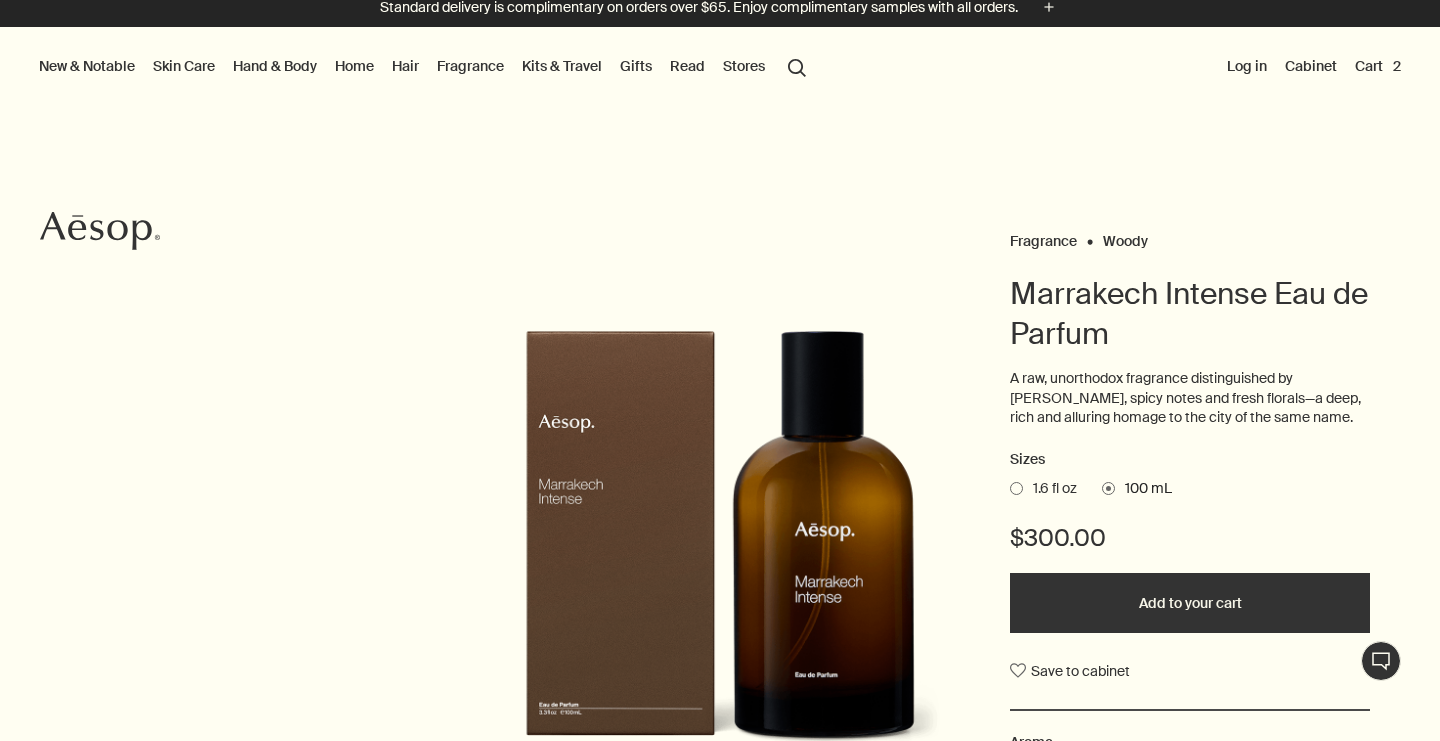 click on "Cart 2" at bounding box center [1378, 66] 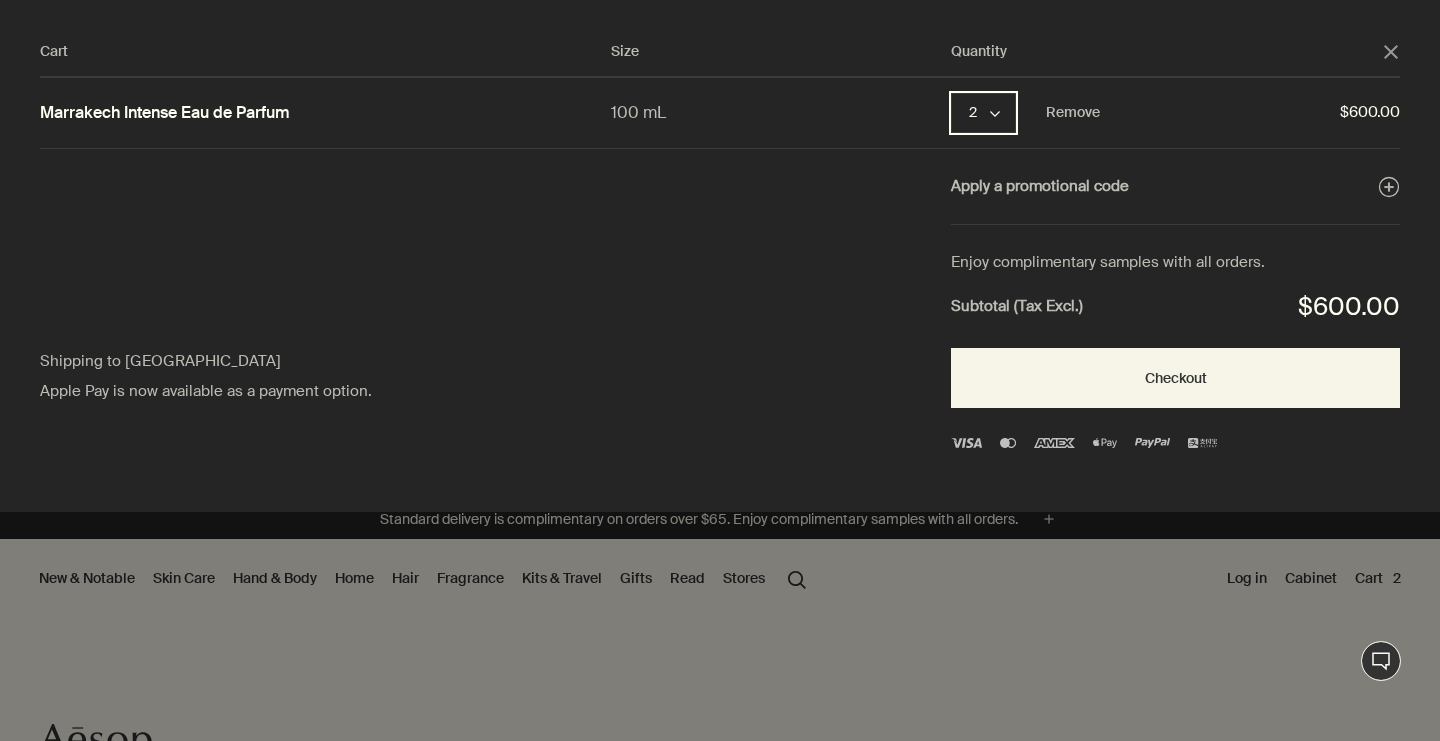 click on "2 chevron" at bounding box center (983, 113) 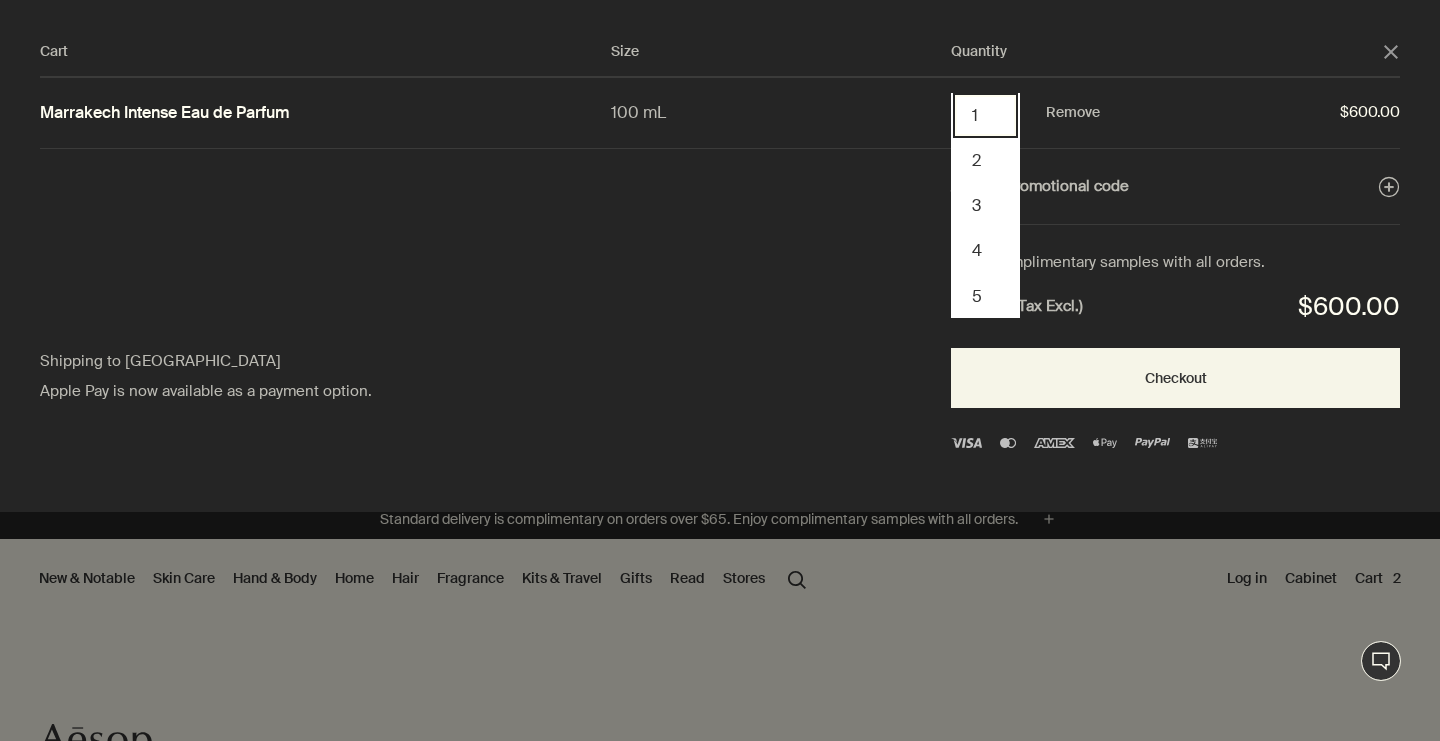 click on "1" at bounding box center (985, 115) 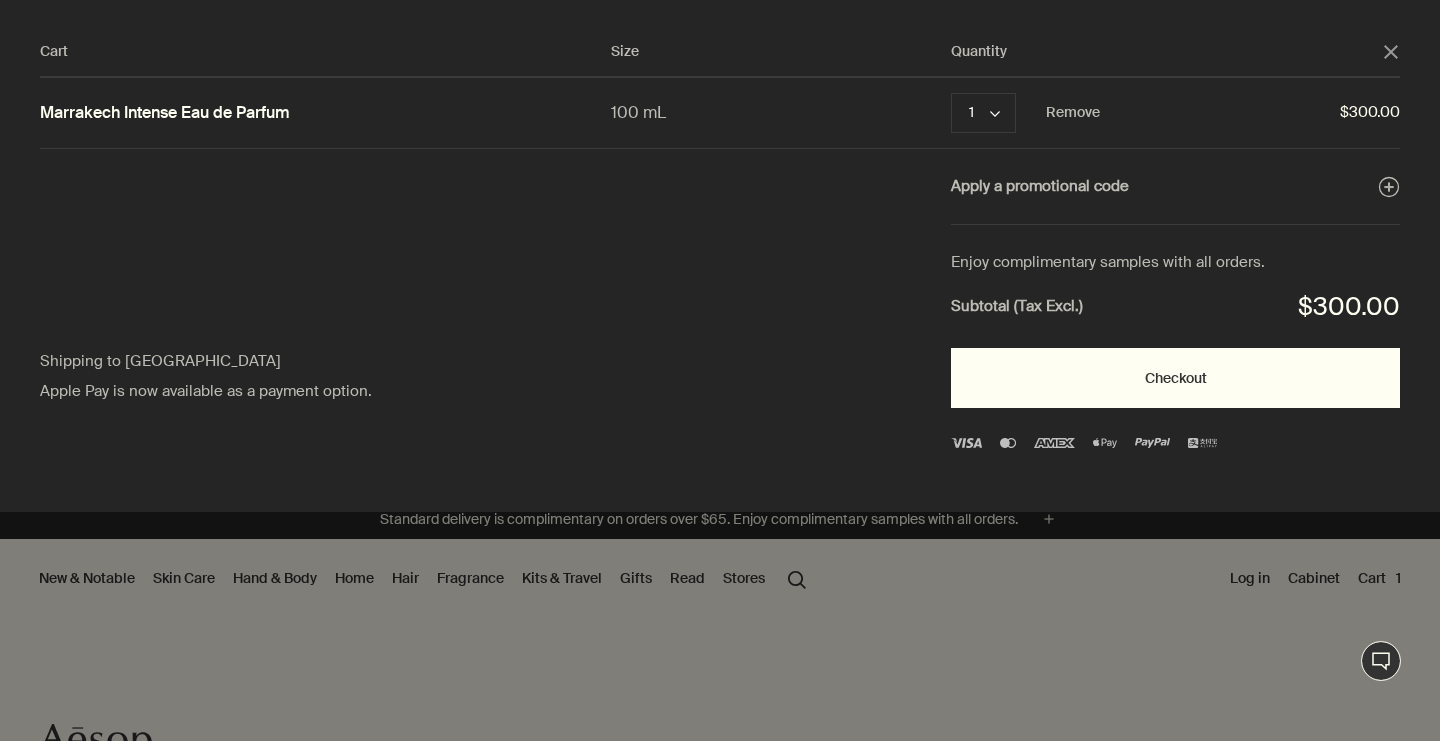 click on "Checkout" at bounding box center (1175, 378) 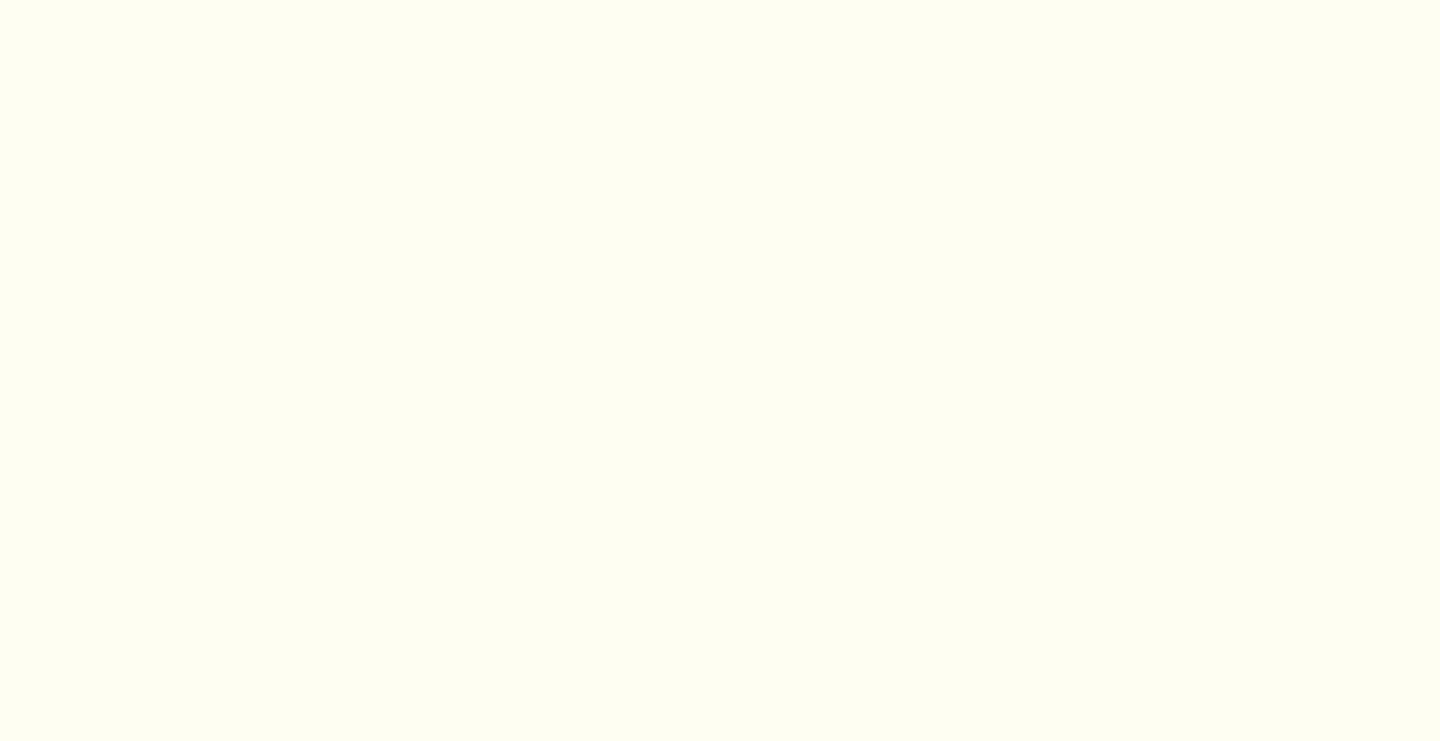 scroll, scrollTop: 0, scrollLeft: 0, axis: both 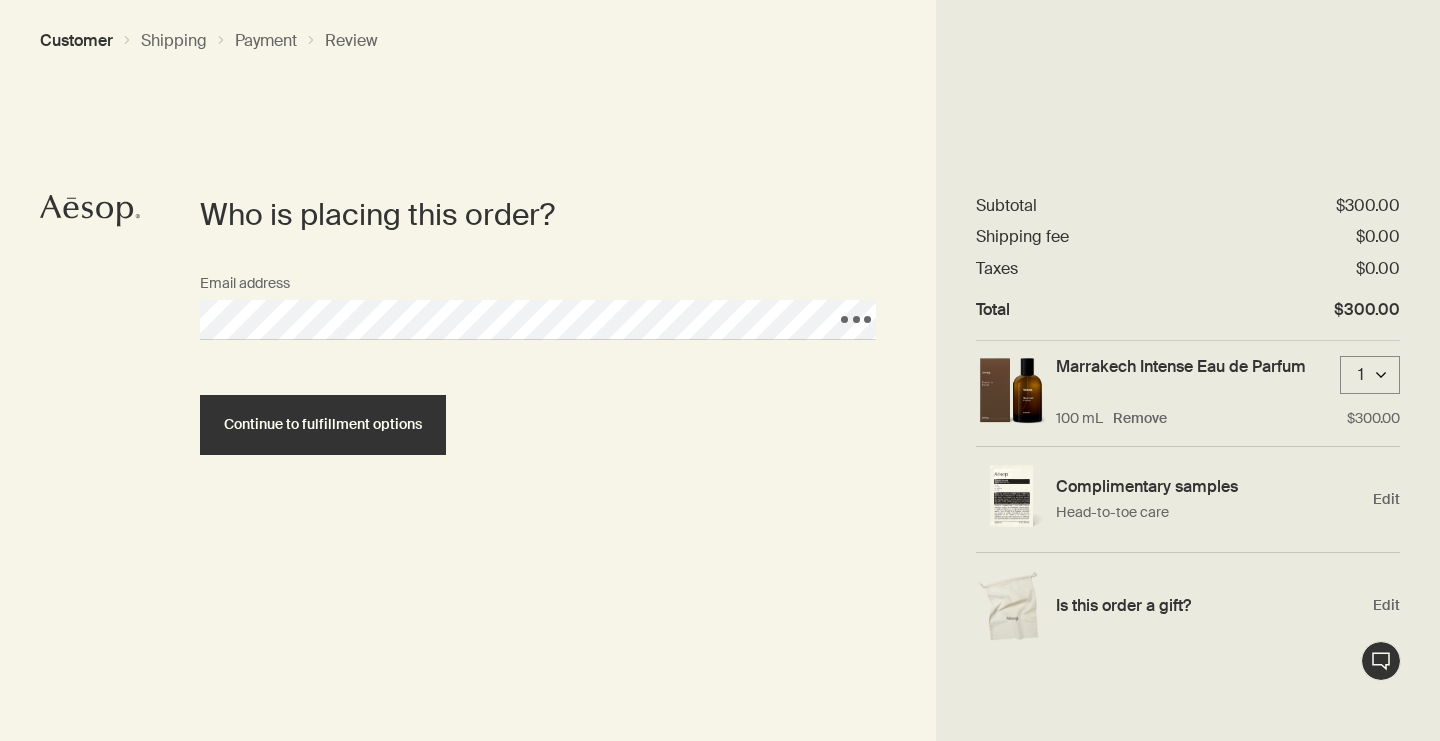 click on "Who is placing this order? Email address Loading, please wait. Continue to fulfillment options" at bounding box center [538, 468] 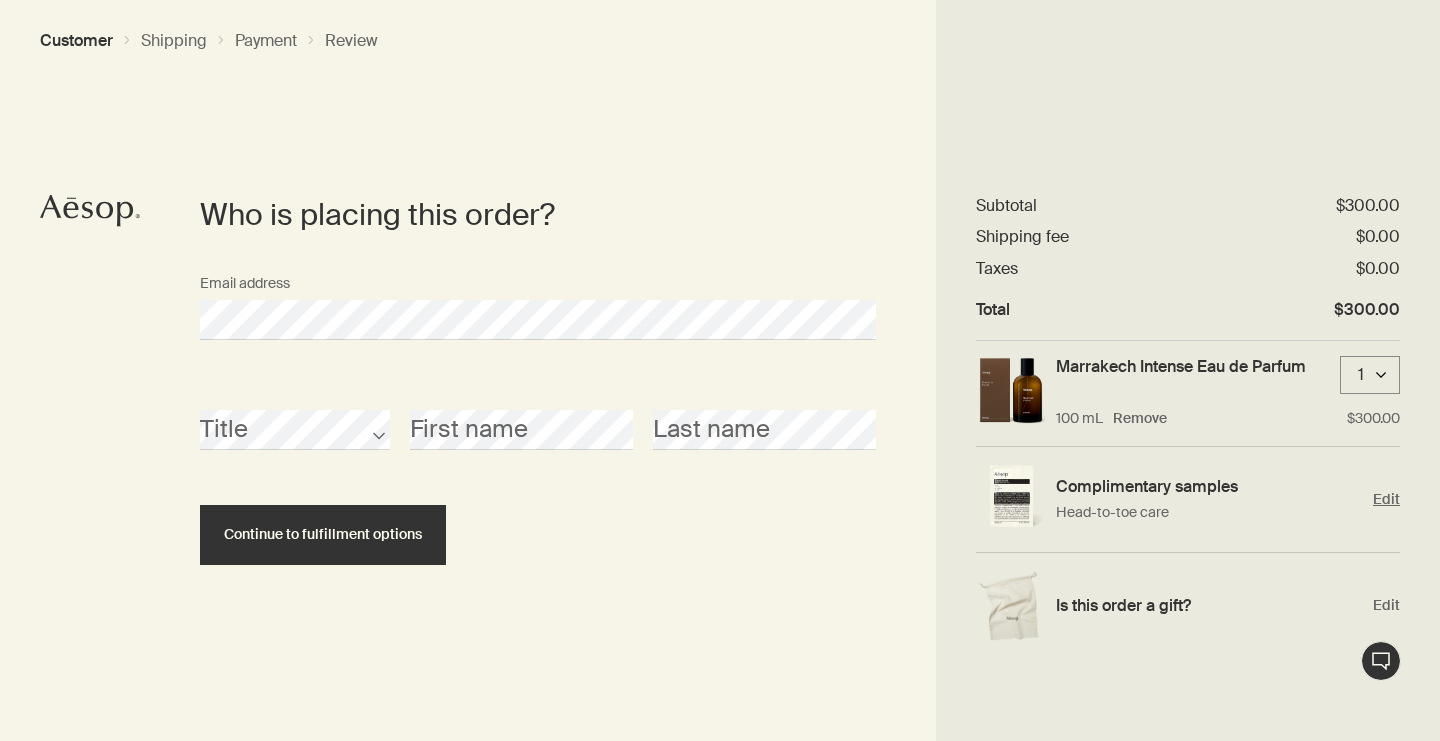 click on "Edit" at bounding box center [1386, 499] 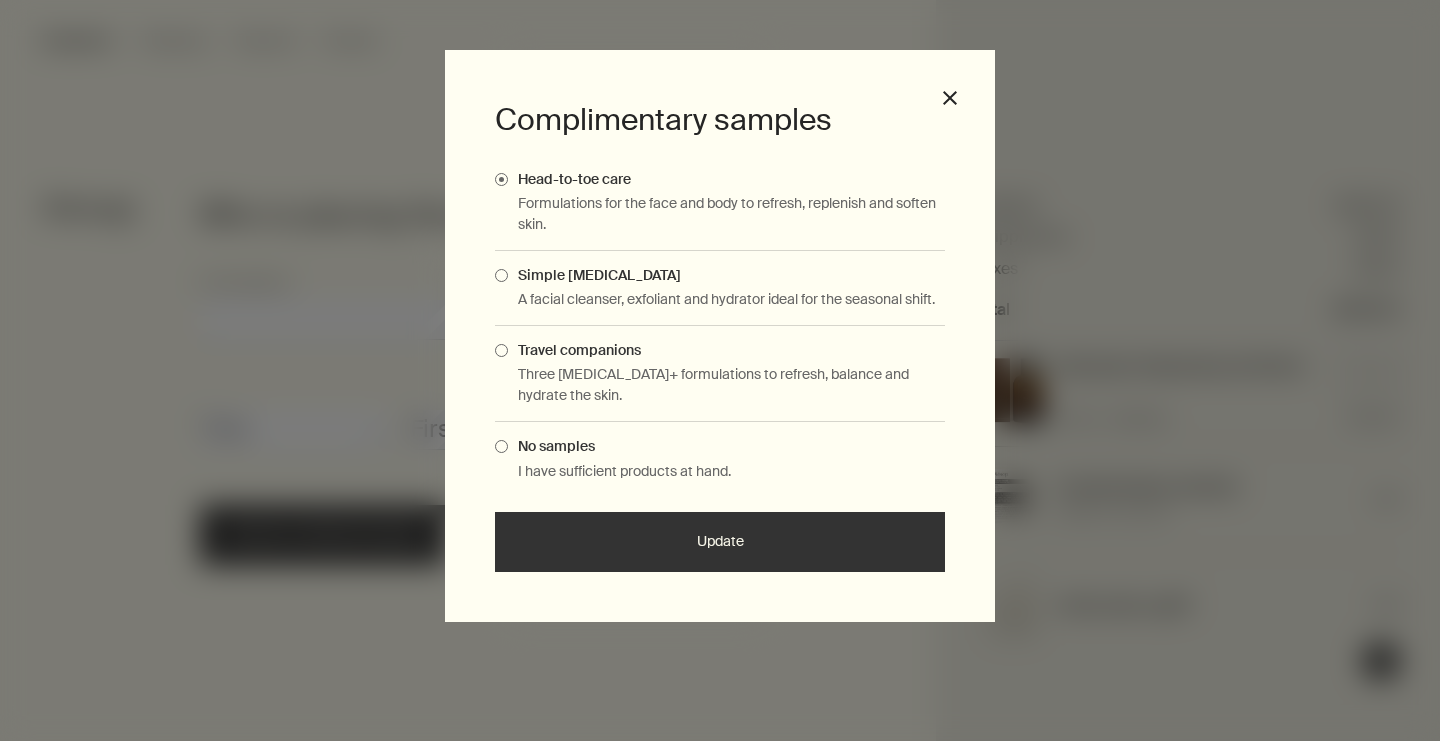 click on "Update" at bounding box center (720, 542) 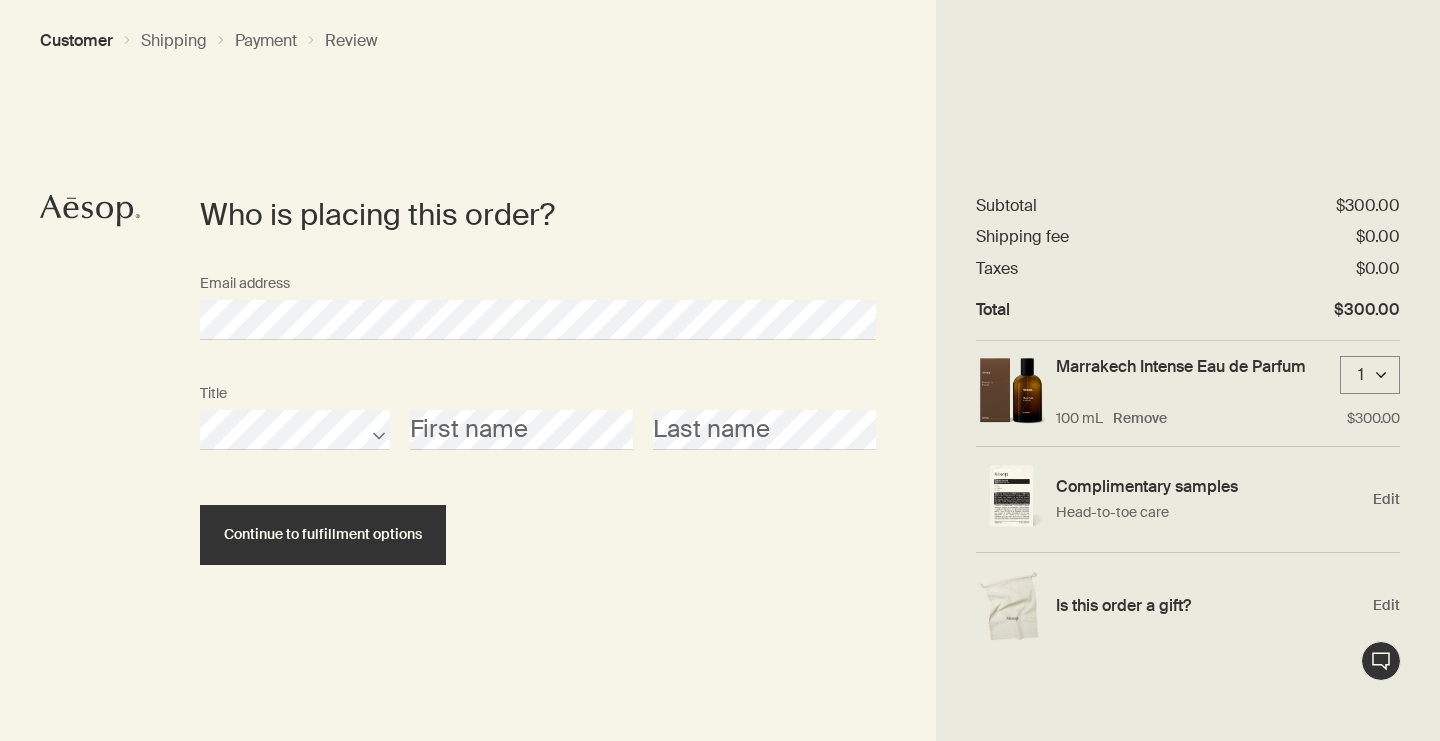 click on "Title First name Last name" at bounding box center [538, 430] 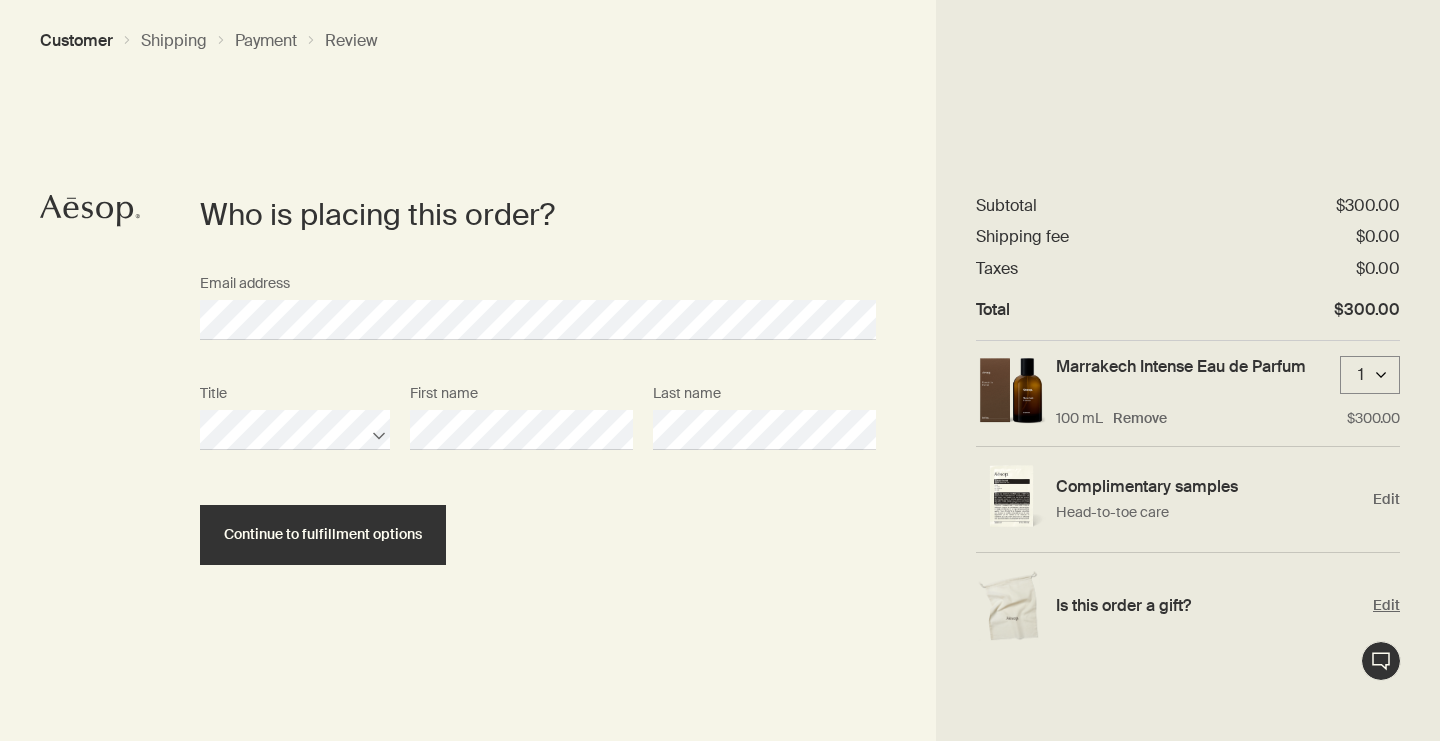 click on "Edit" at bounding box center [1386, 605] 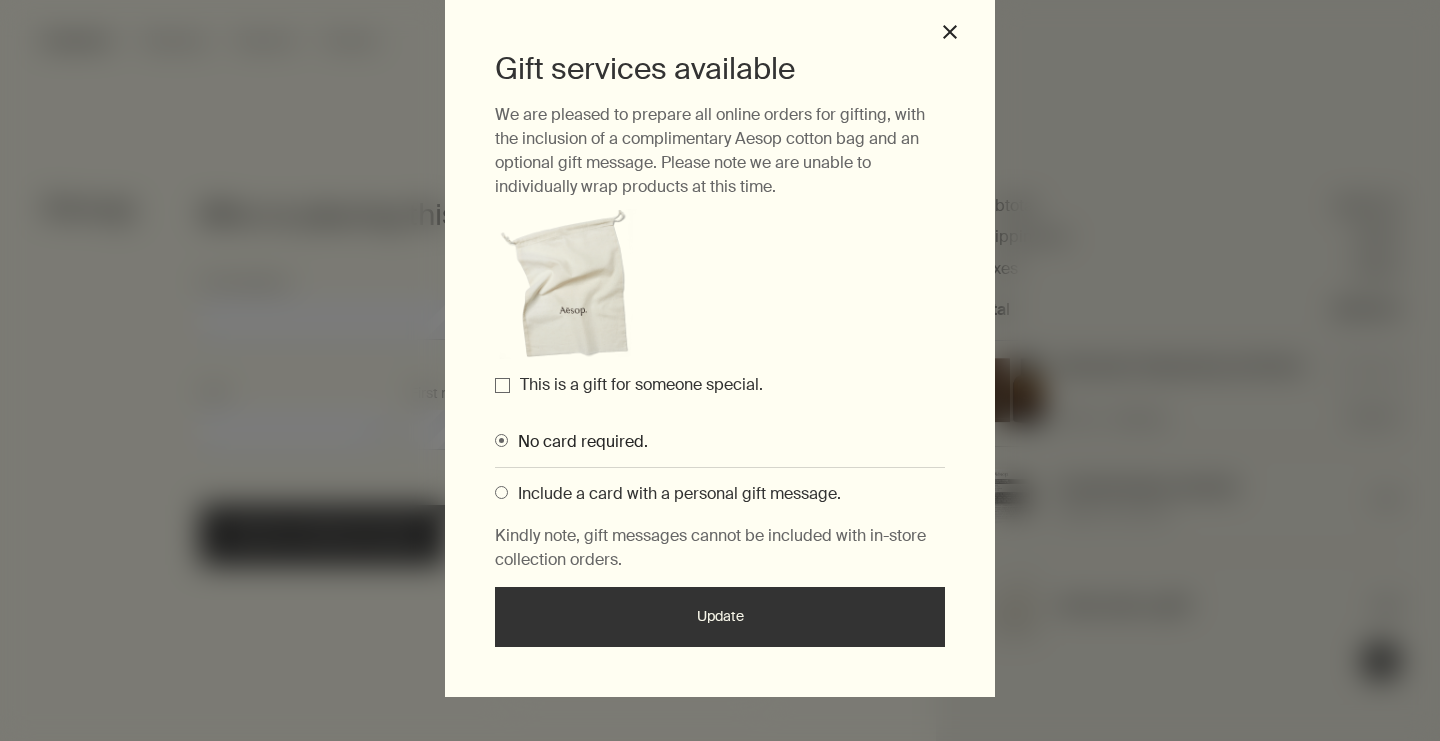 scroll, scrollTop: 67, scrollLeft: 0, axis: vertical 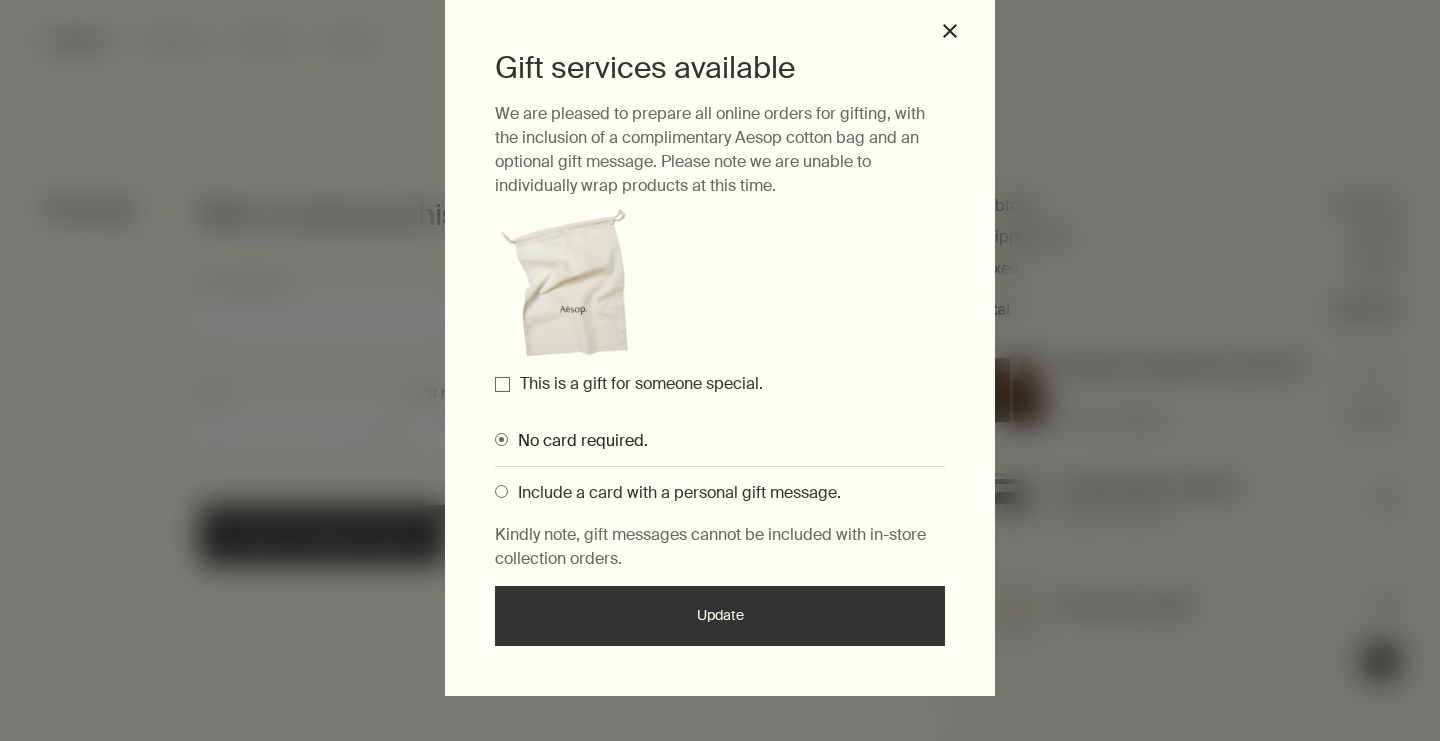 click on "This is a gift for someone special." at bounding box center (641, 383) 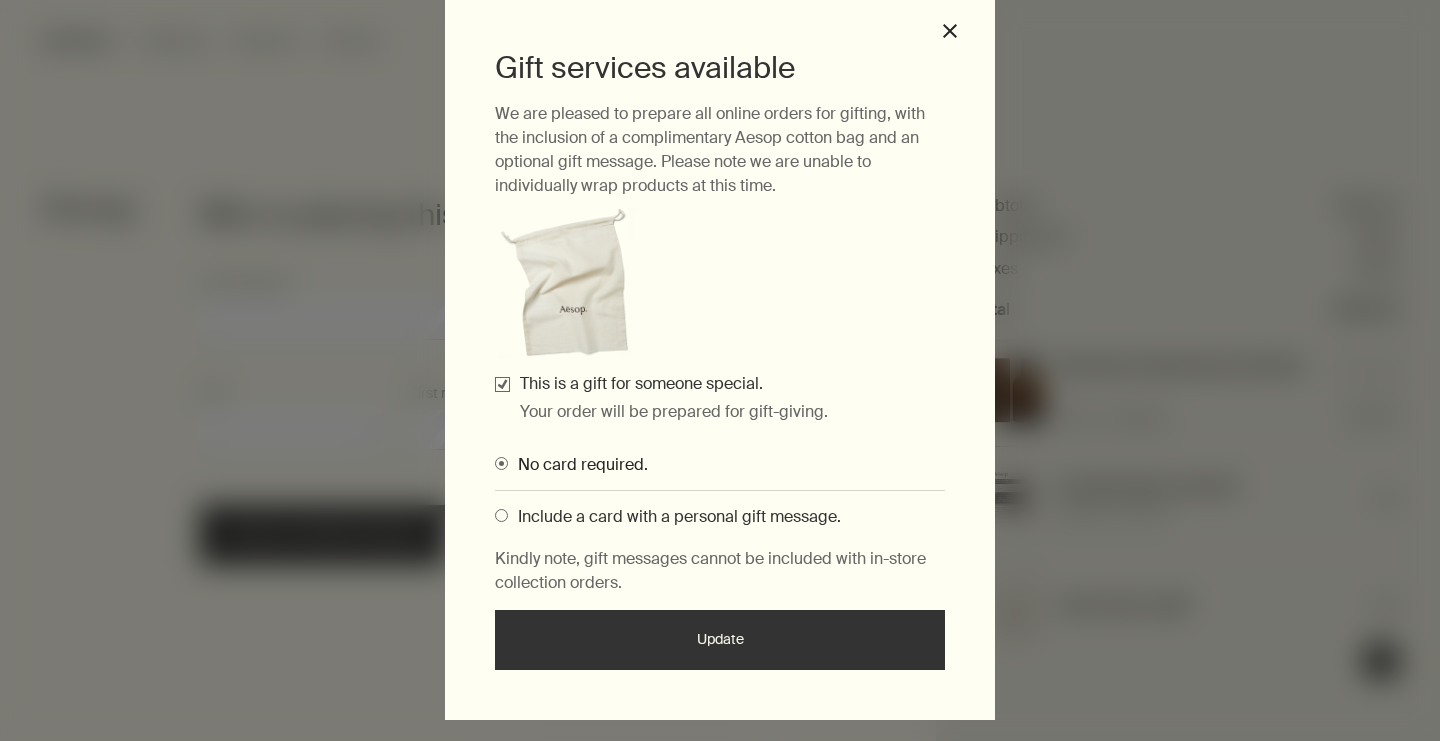 click on "Update" at bounding box center [720, 640] 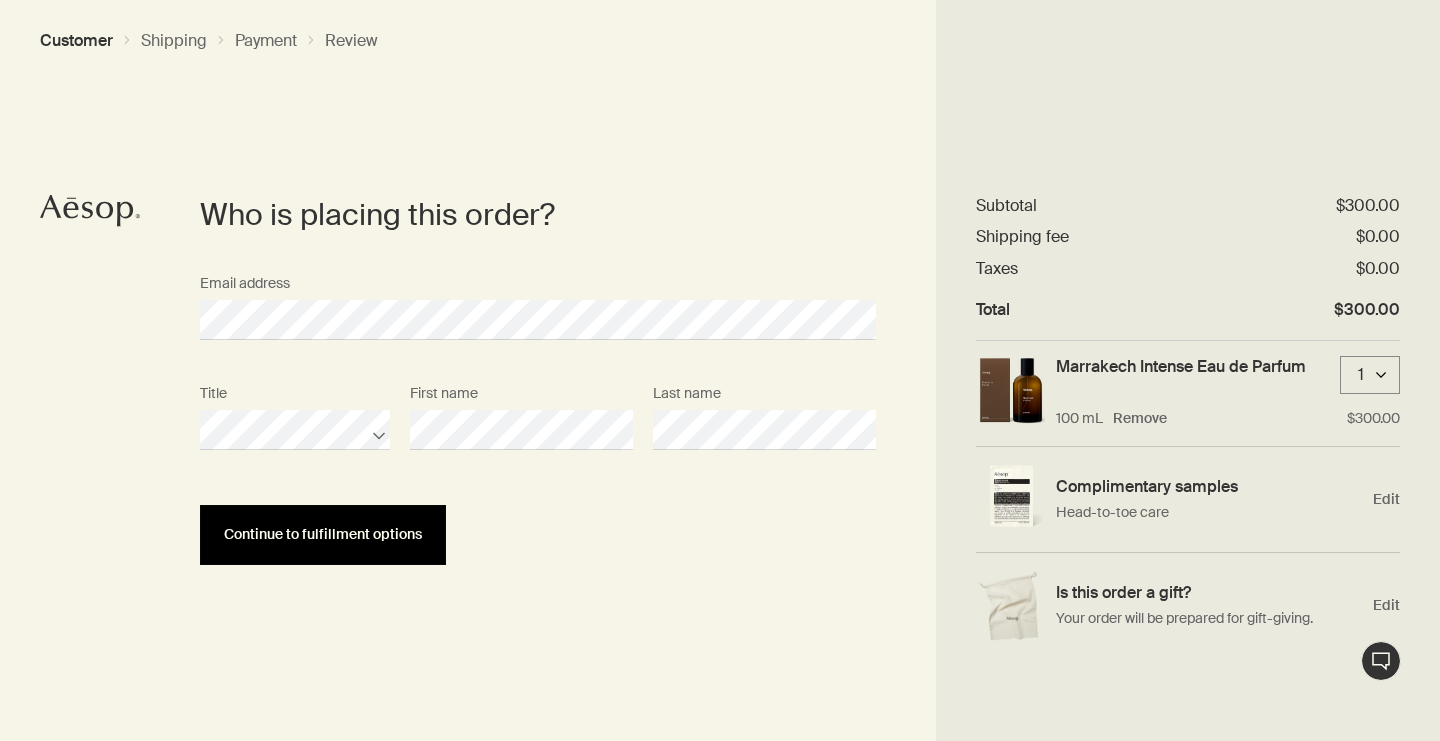 click on "Continue to fulfillment options" at bounding box center [323, 534] 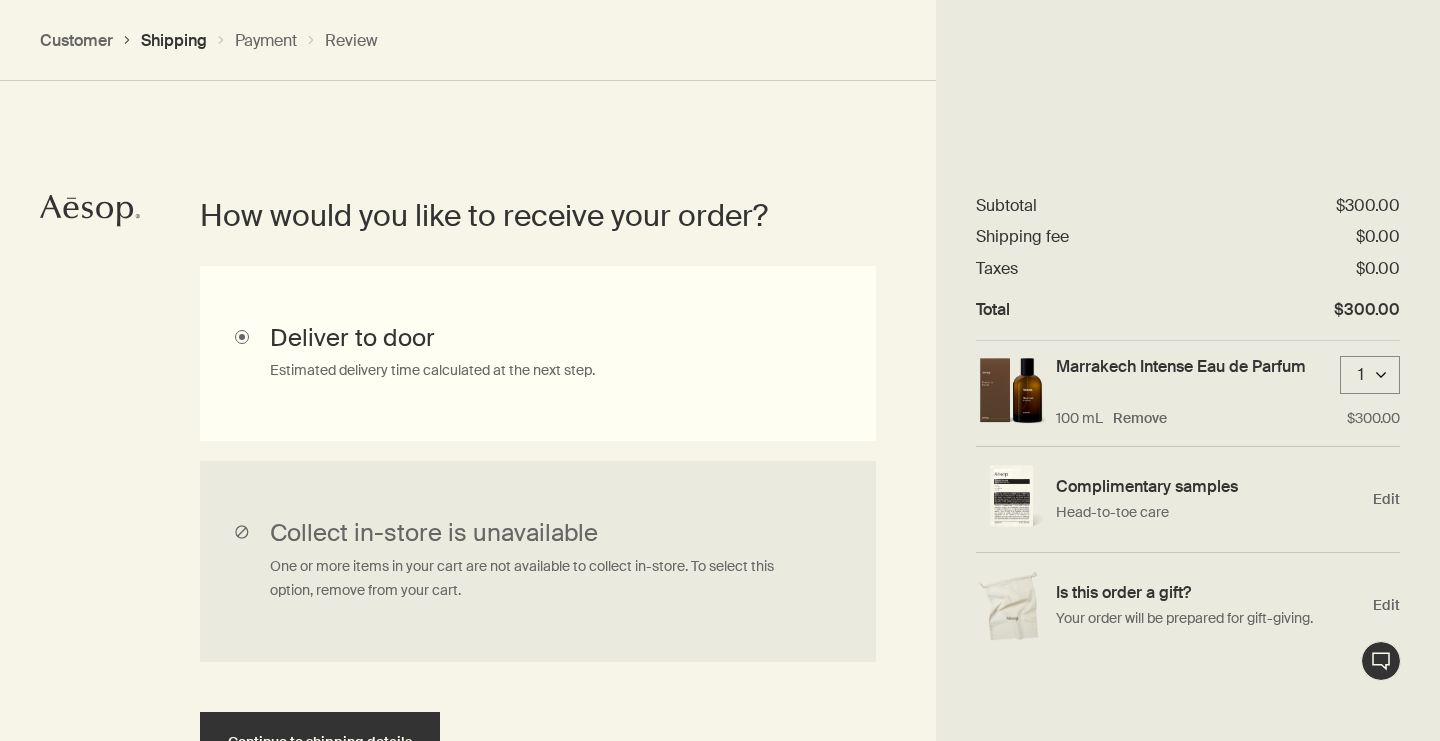 scroll, scrollTop: 448, scrollLeft: 0, axis: vertical 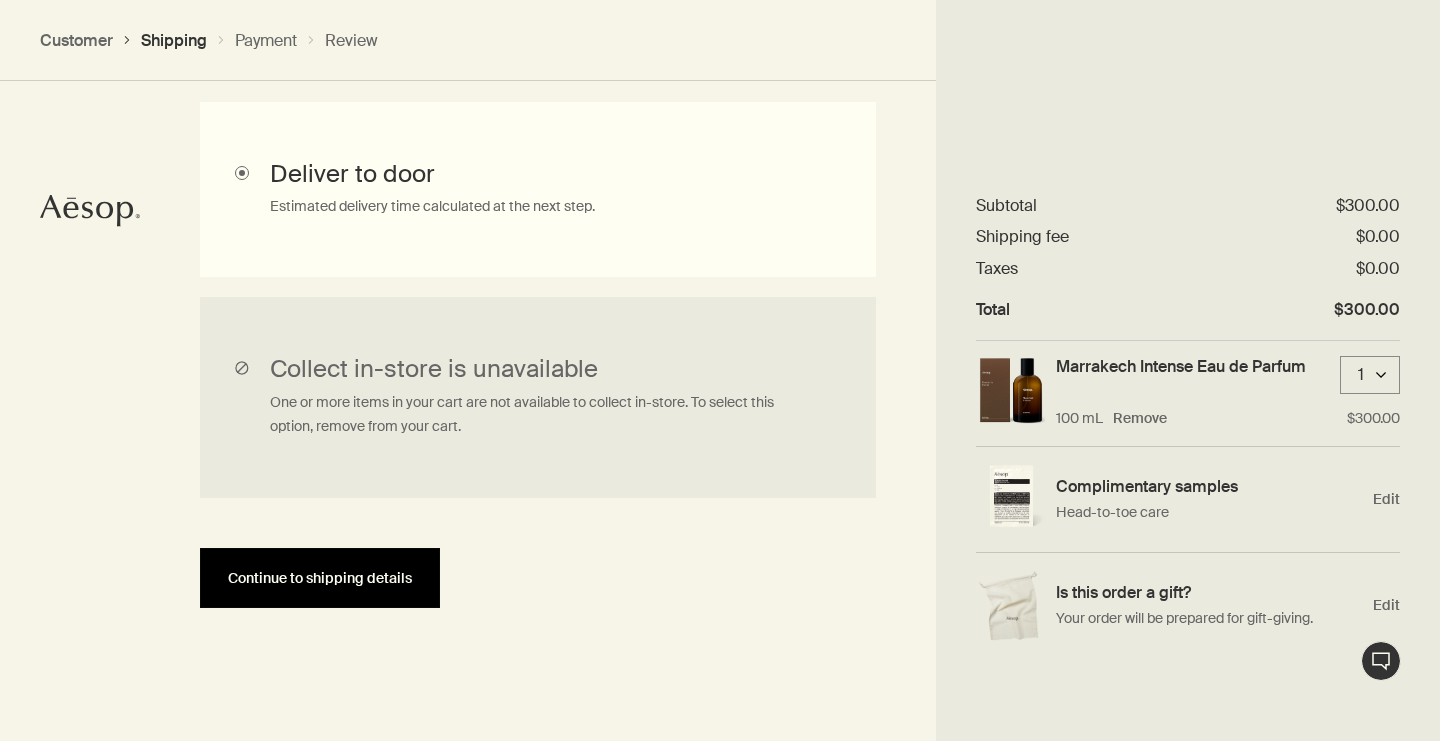 click on "Continue to shipping details" at bounding box center (320, 578) 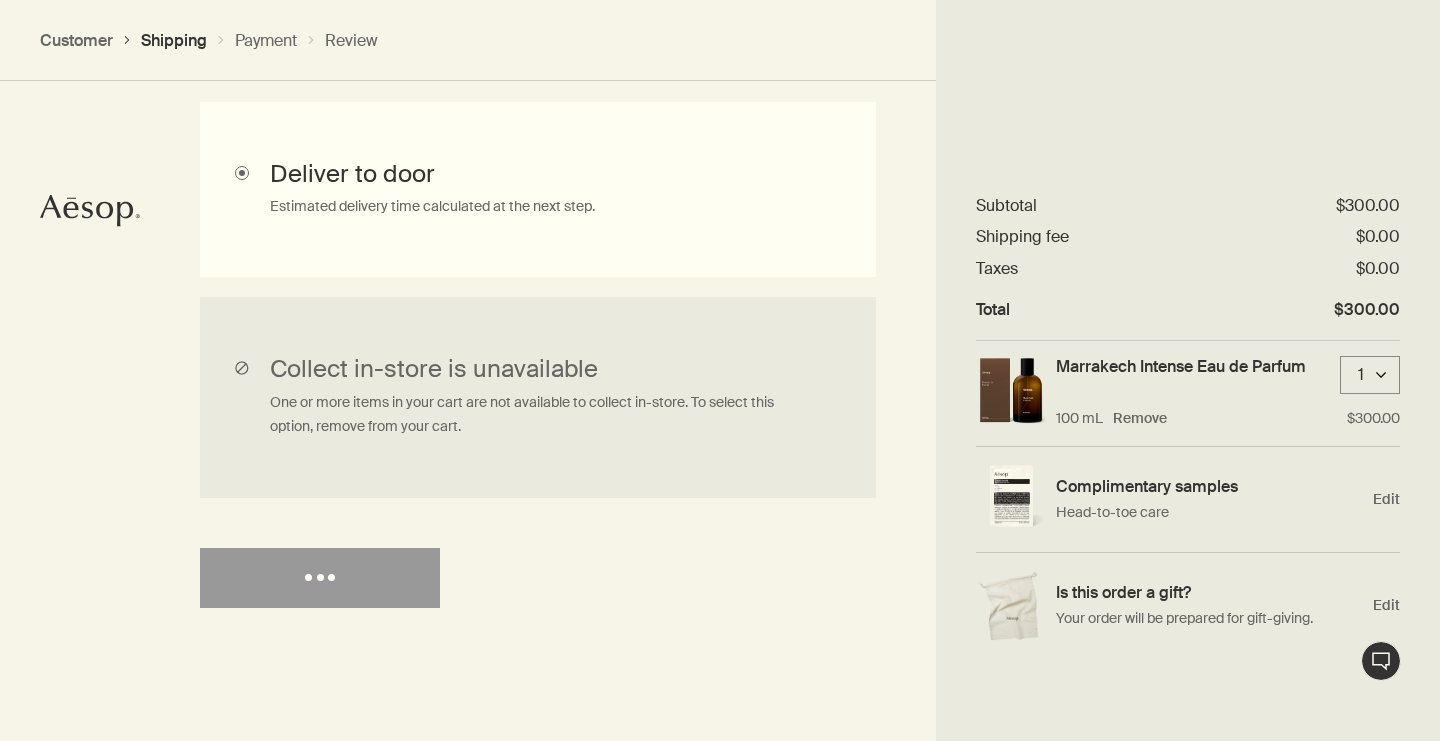 select on "CA" 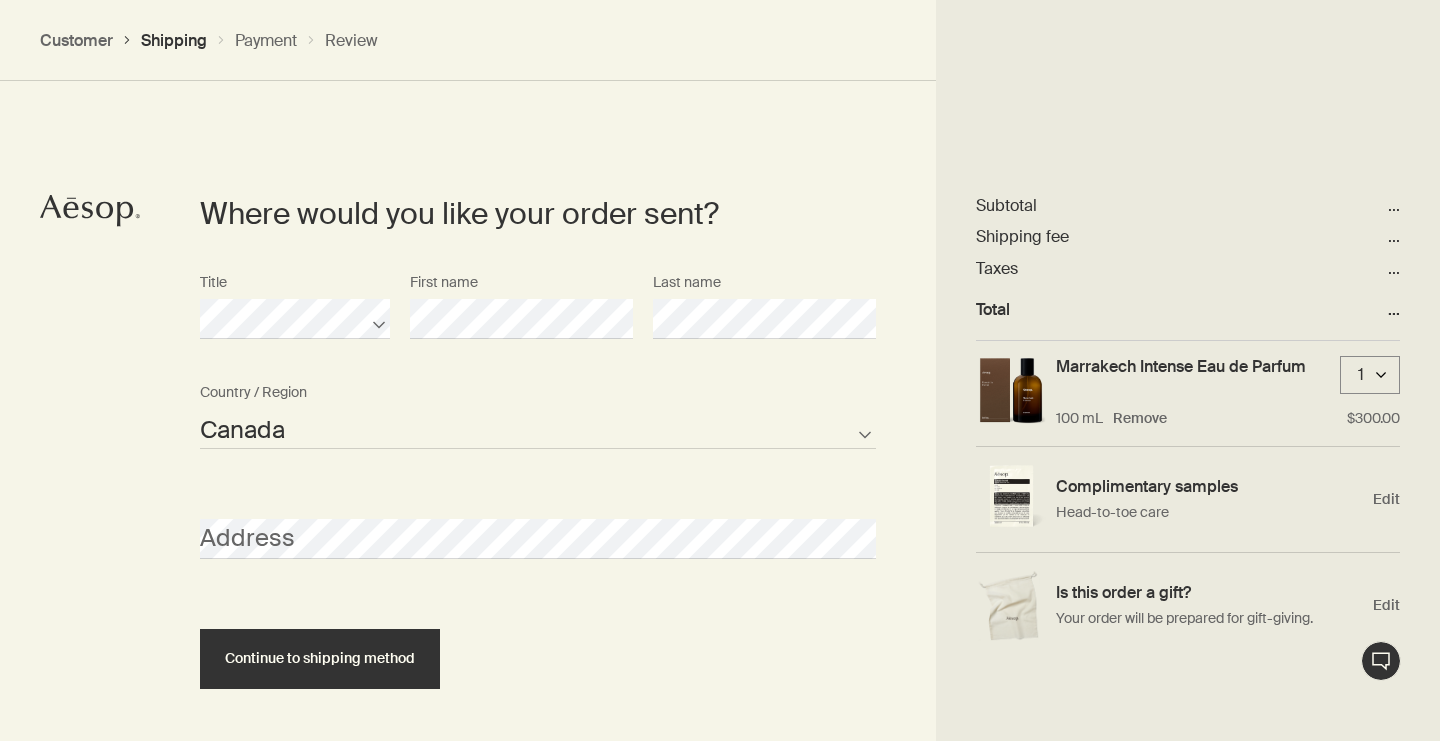 scroll, scrollTop: 867, scrollLeft: 0, axis: vertical 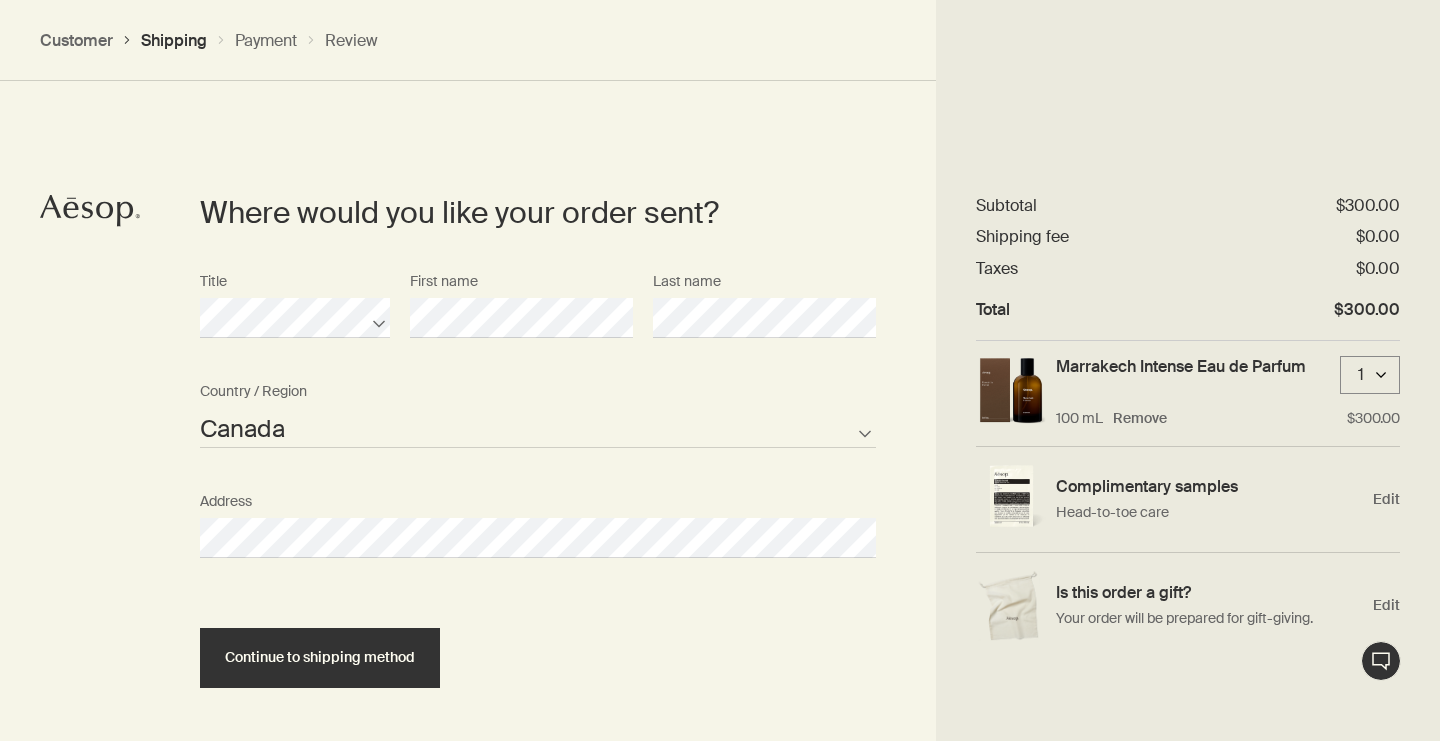 select on "CA" 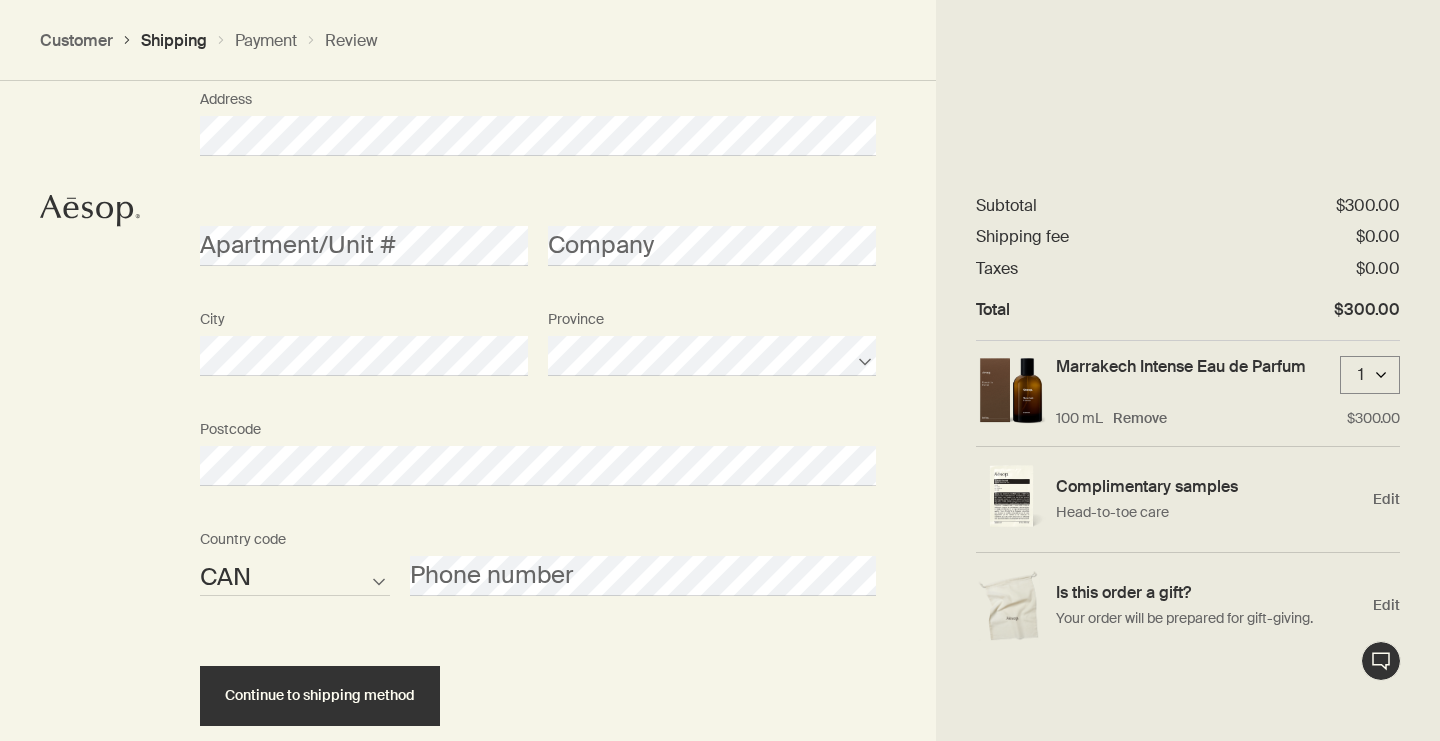 scroll, scrollTop: 1330, scrollLeft: 0, axis: vertical 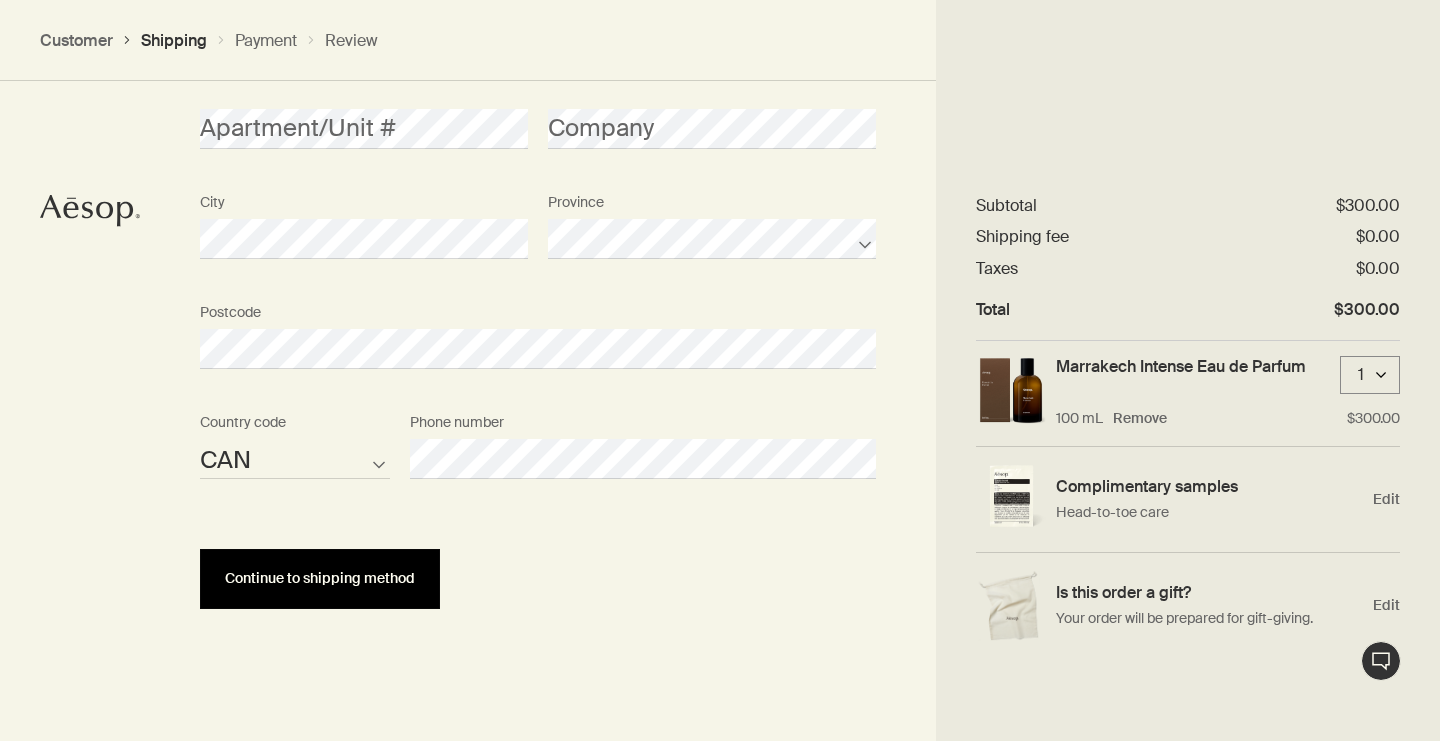click on "Continue to shipping method" at bounding box center [320, 579] 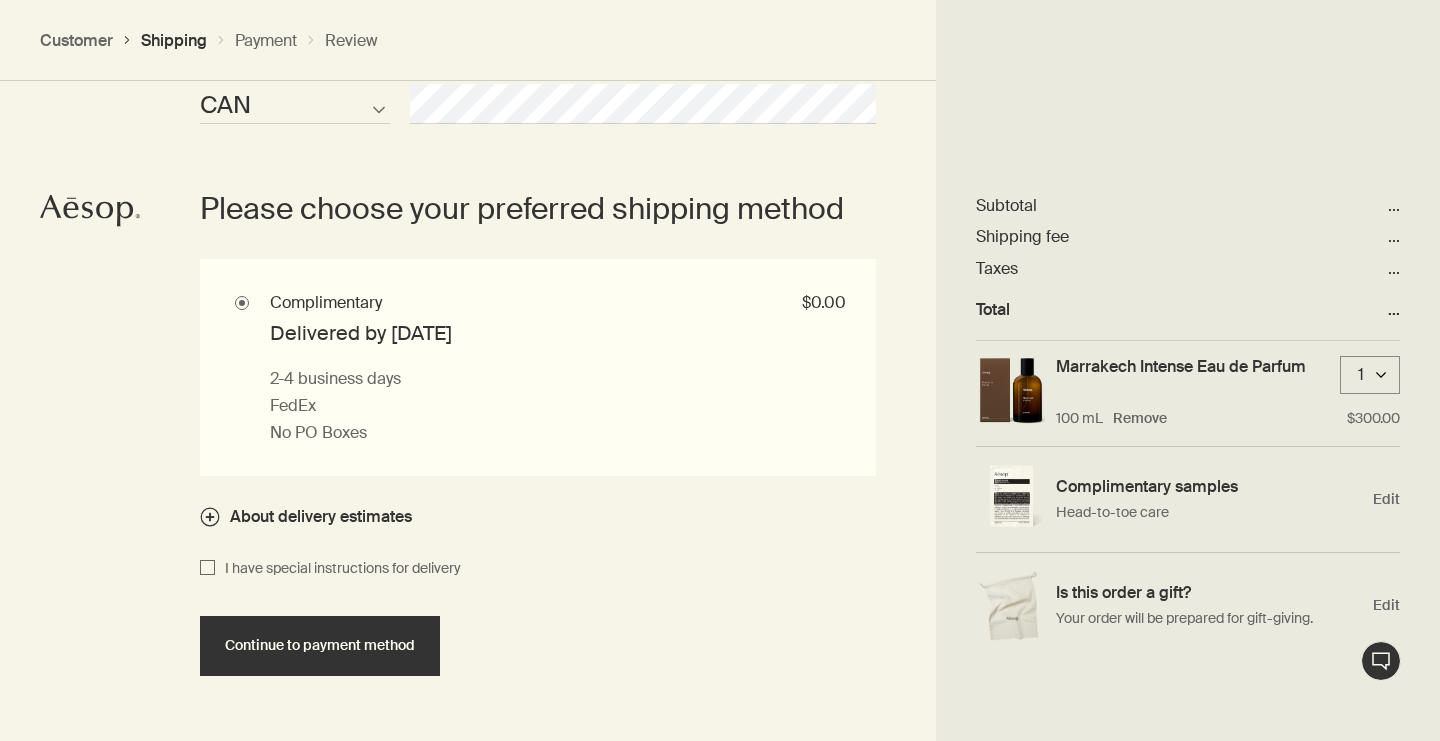 scroll, scrollTop: 1742, scrollLeft: 0, axis: vertical 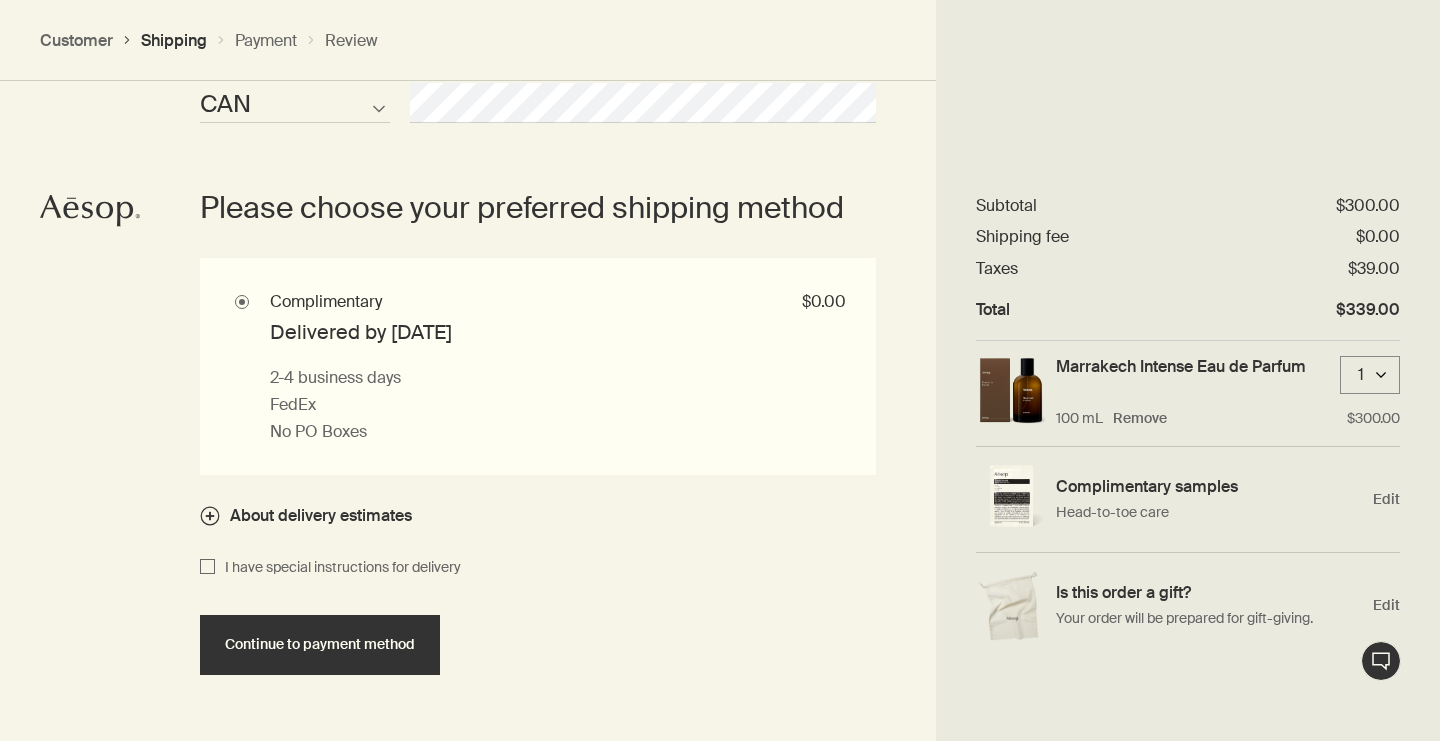 click on "I have special instructions for delivery" at bounding box center (338, 568) 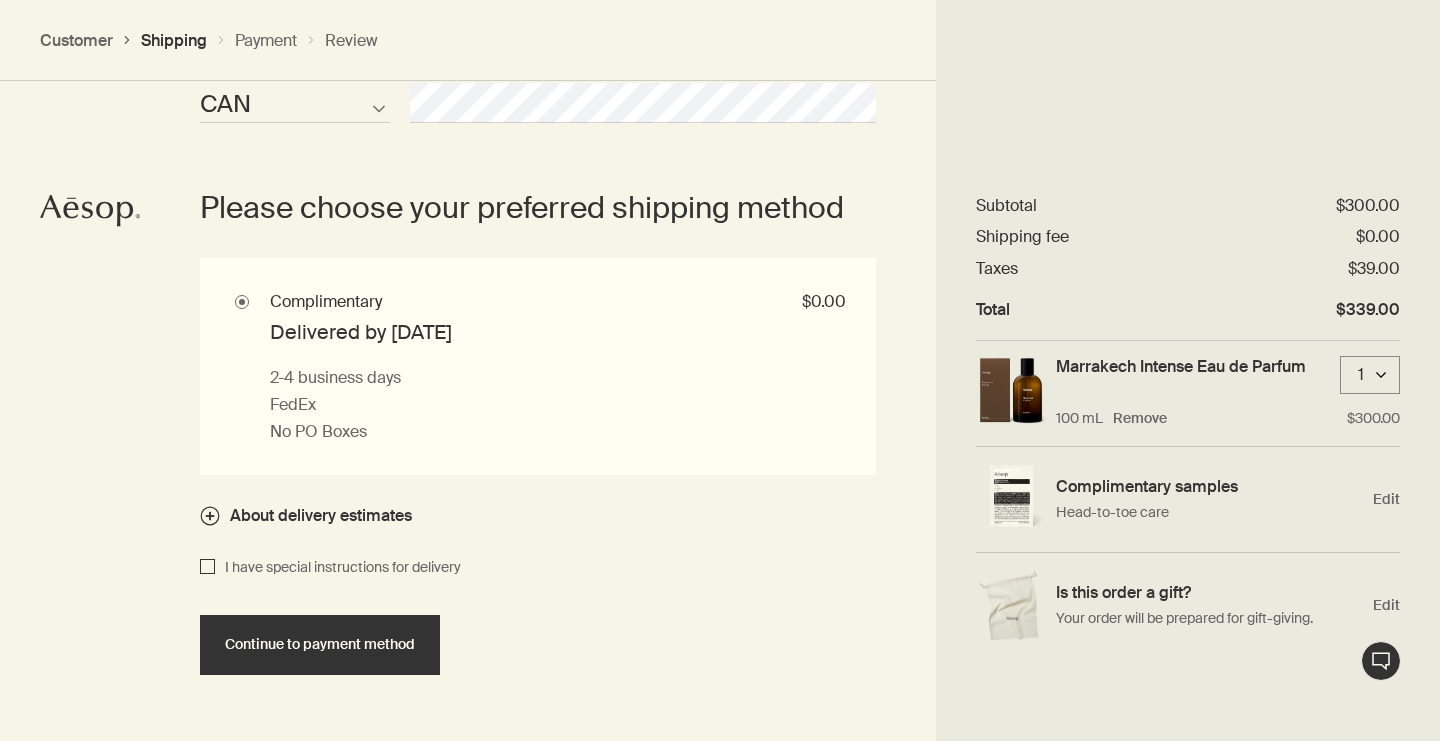 click on "I have special instructions for delivery" at bounding box center (207, 568) 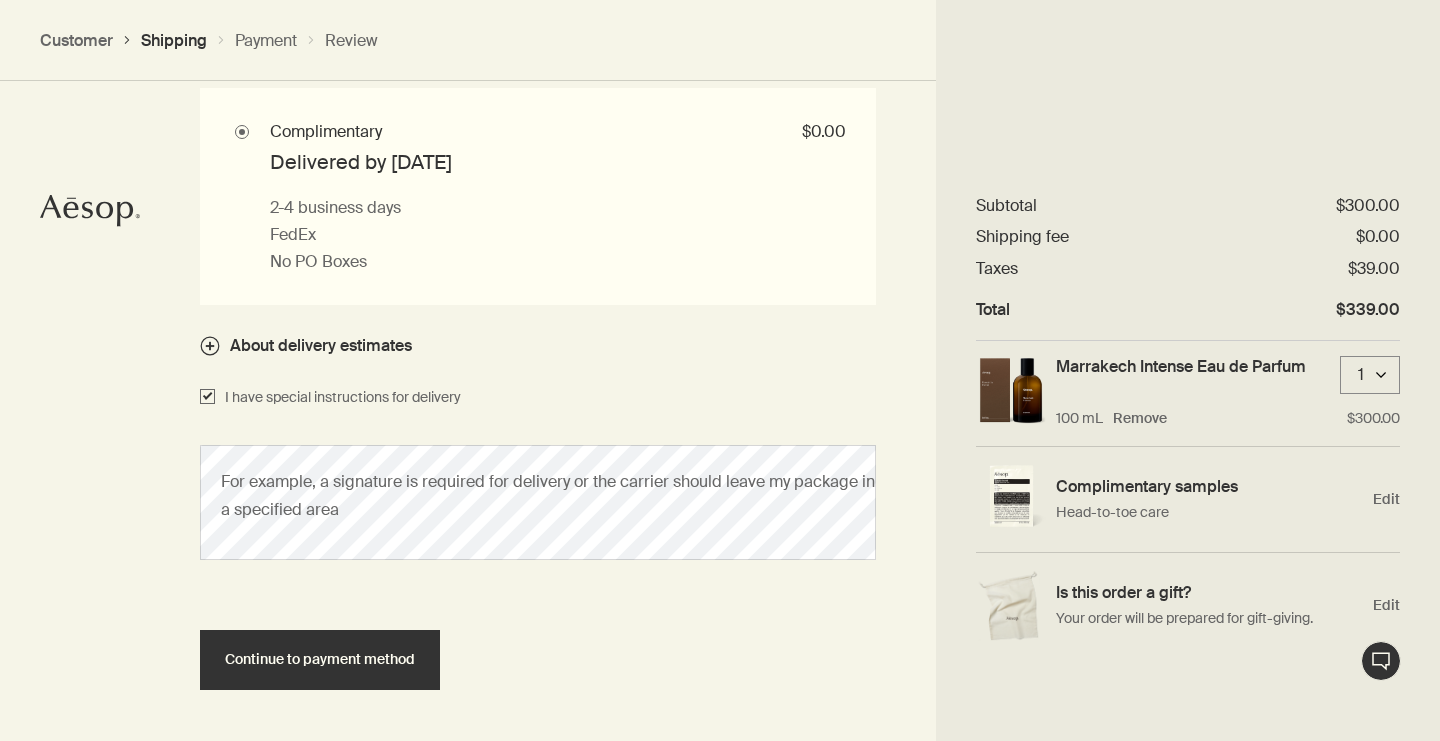 scroll, scrollTop: 1951, scrollLeft: 0, axis: vertical 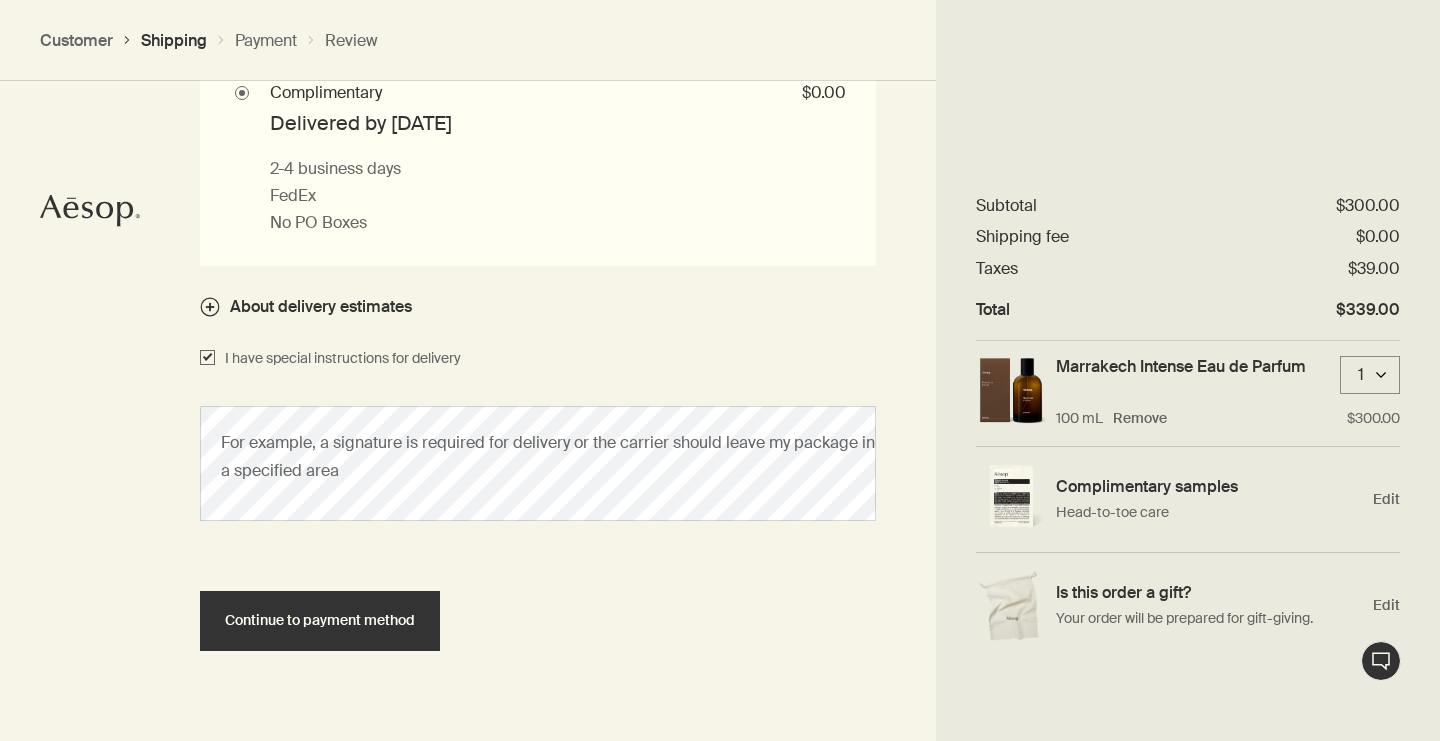 click on "I have special instructions for delivery" at bounding box center [338, 359] 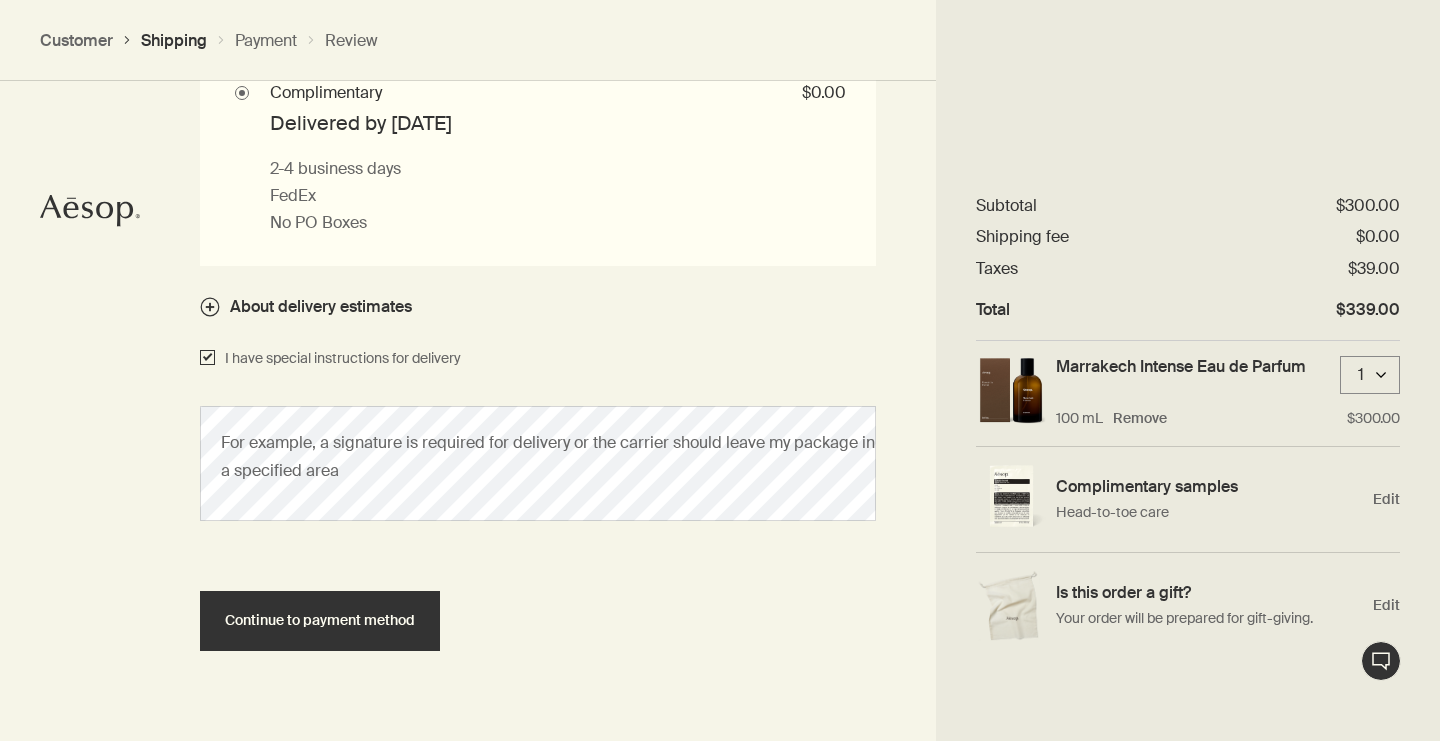 click on "I have special instructions for delivery" at bounding box center [207, 359] 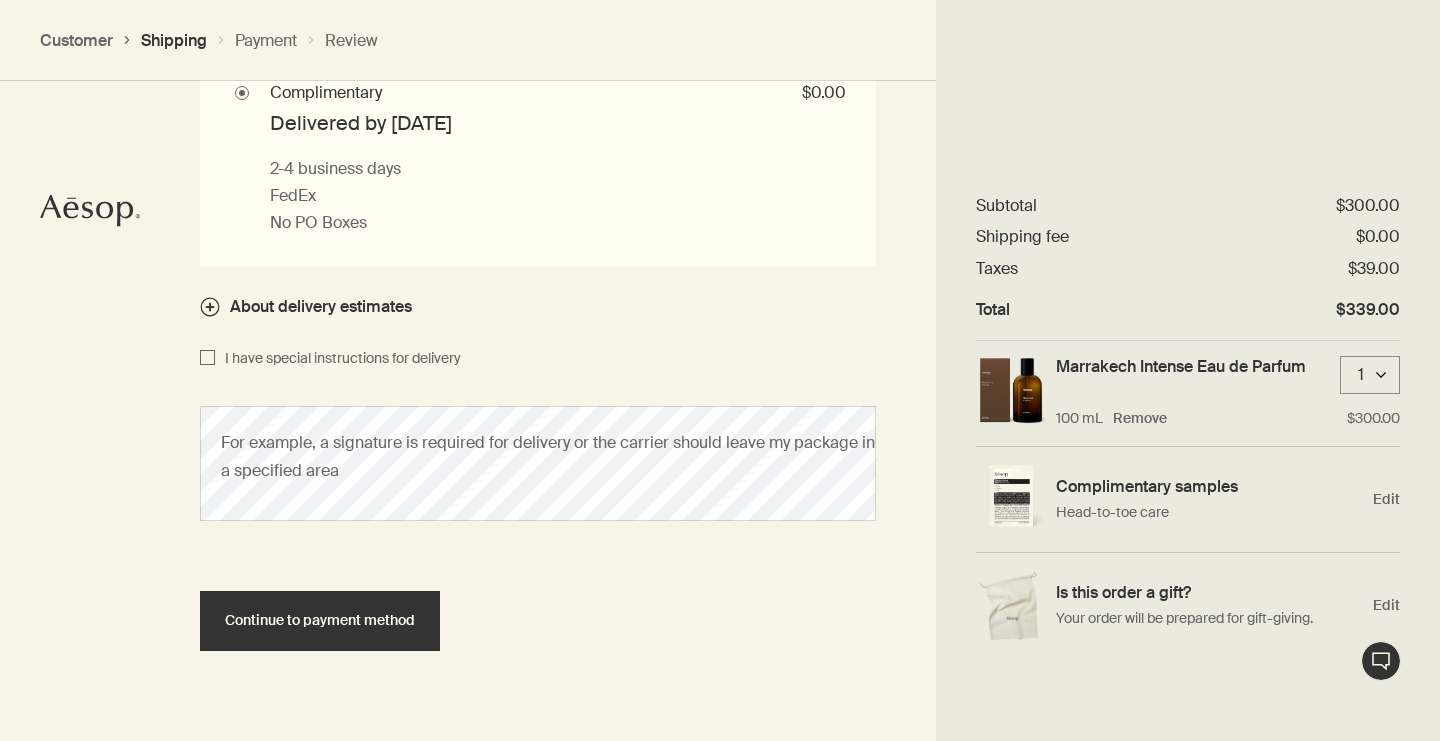 checkbox on "false" 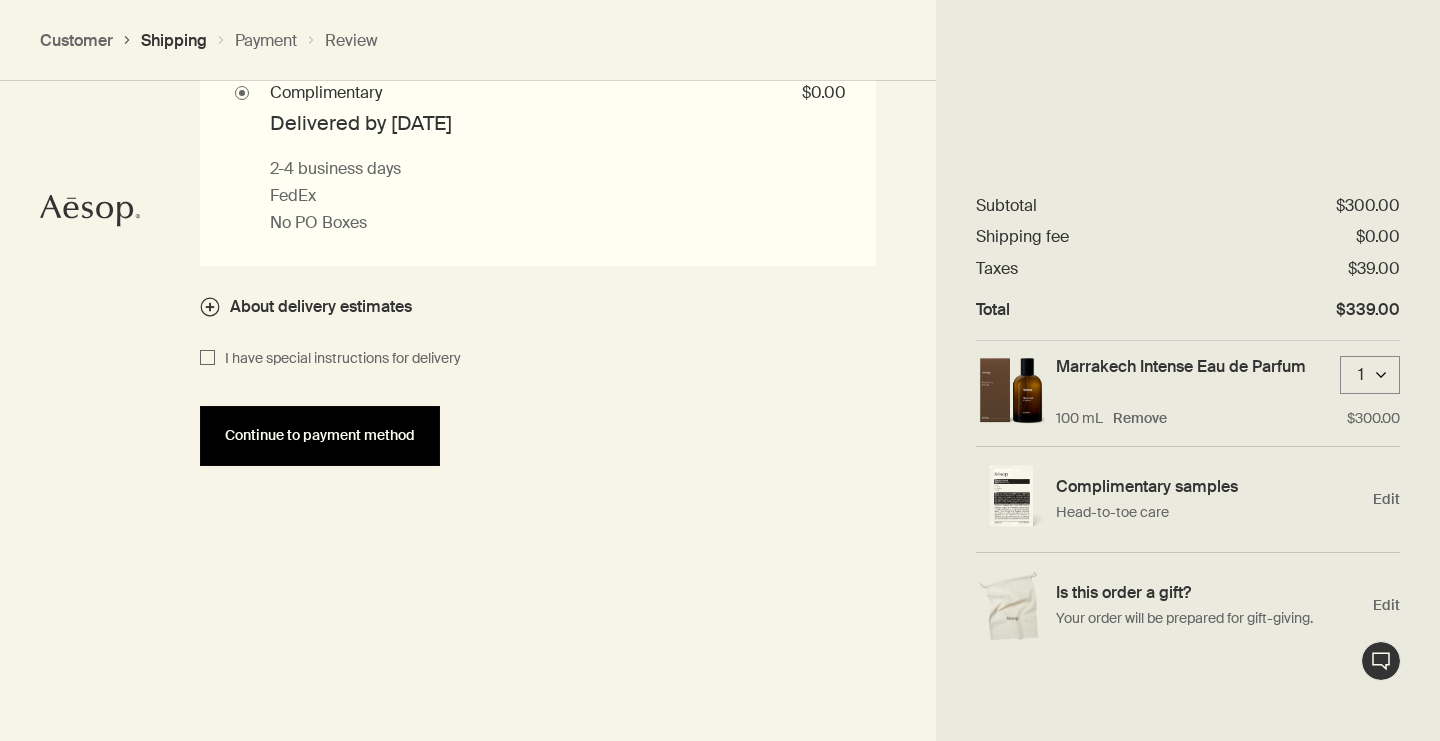 click on "Continue to payment method" at bounding box center (320, 436) 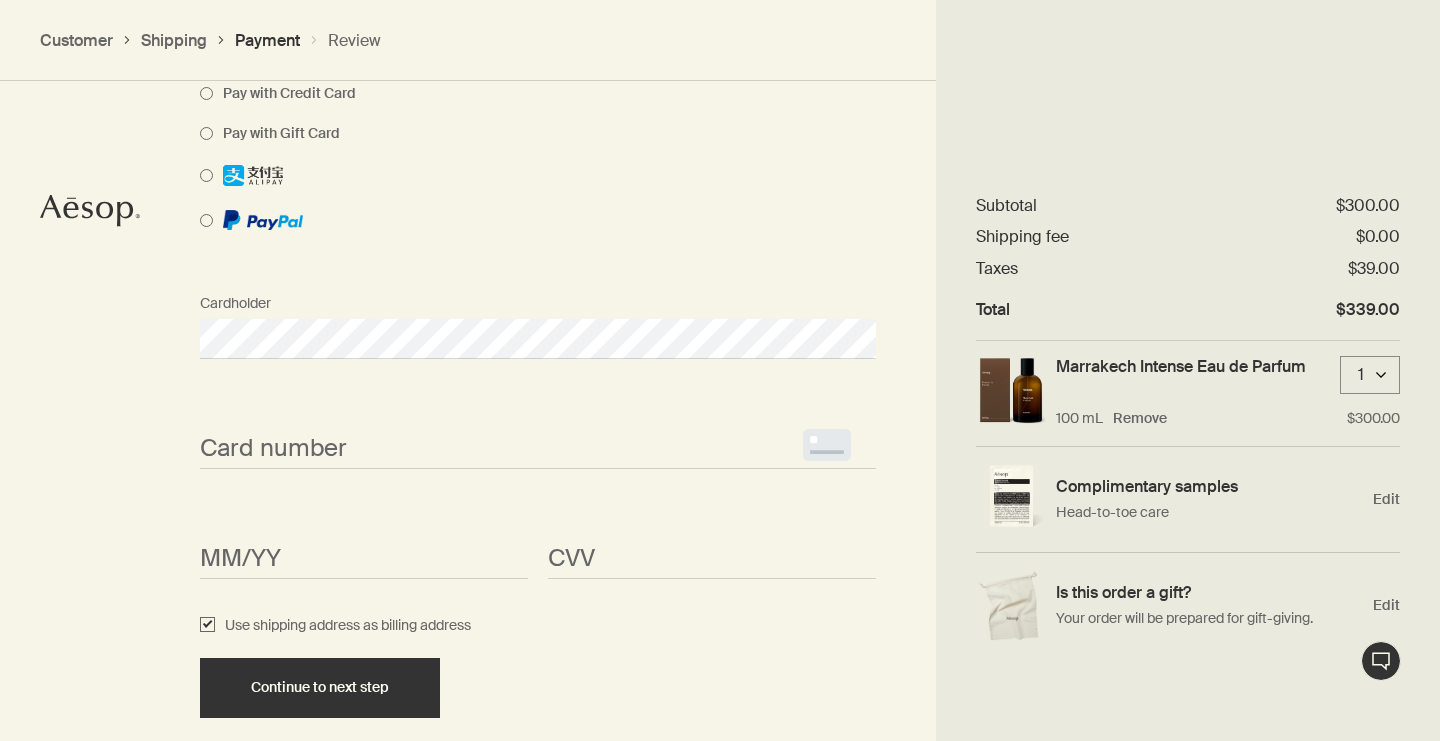 scroll, scrollTop: 1708, scrollLeft: 0, axis: vertical 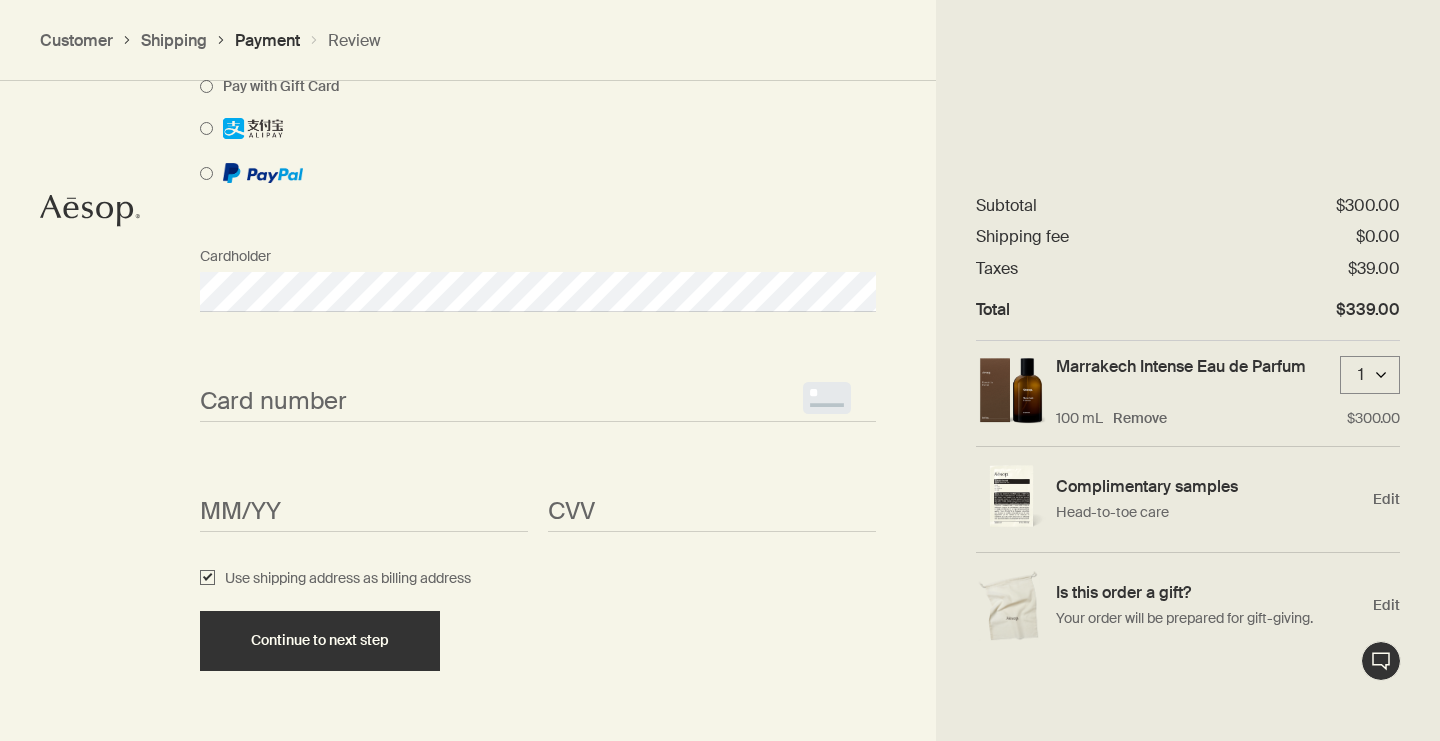 click on "<p>Your browser does not support iframes.</p>" at bounding box center (538, 402) 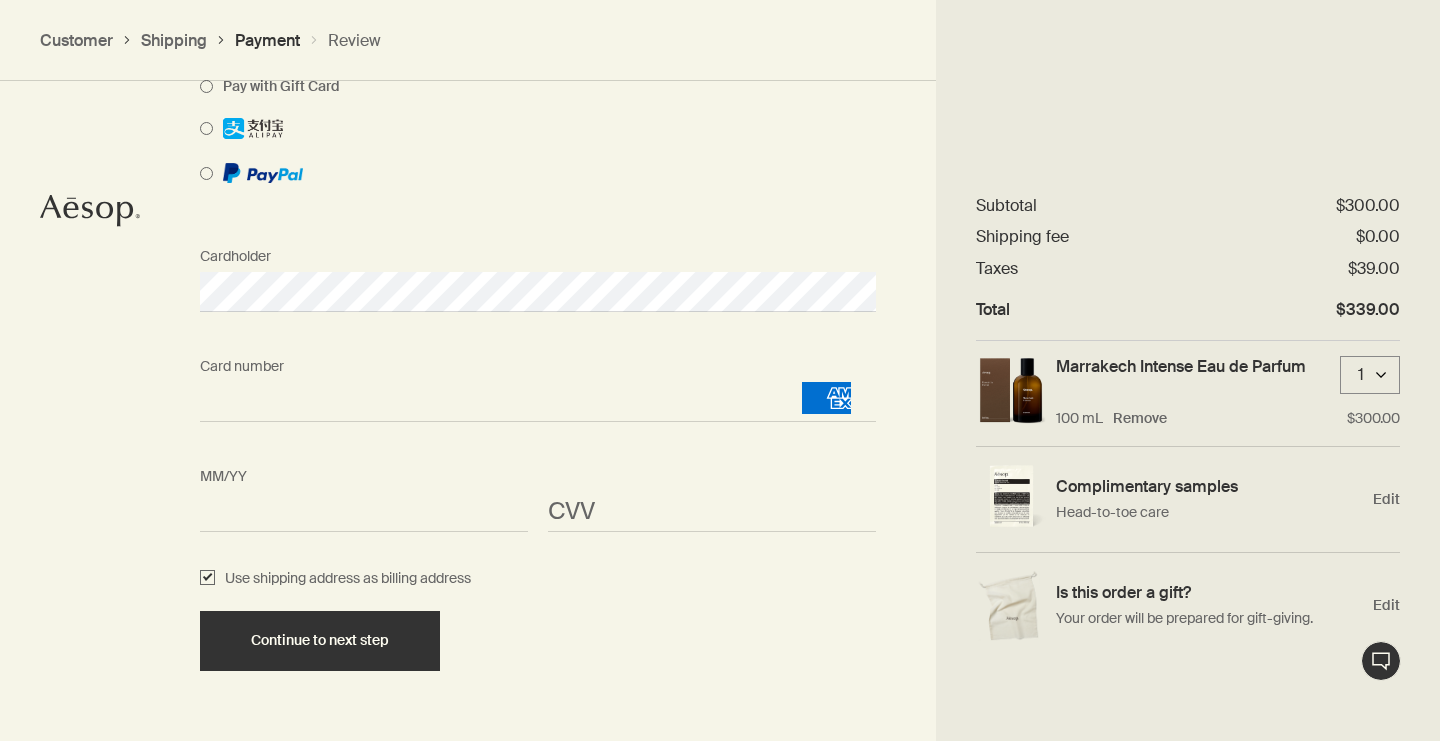 click on "Live Assistance" at bounding box center (1381, 661) 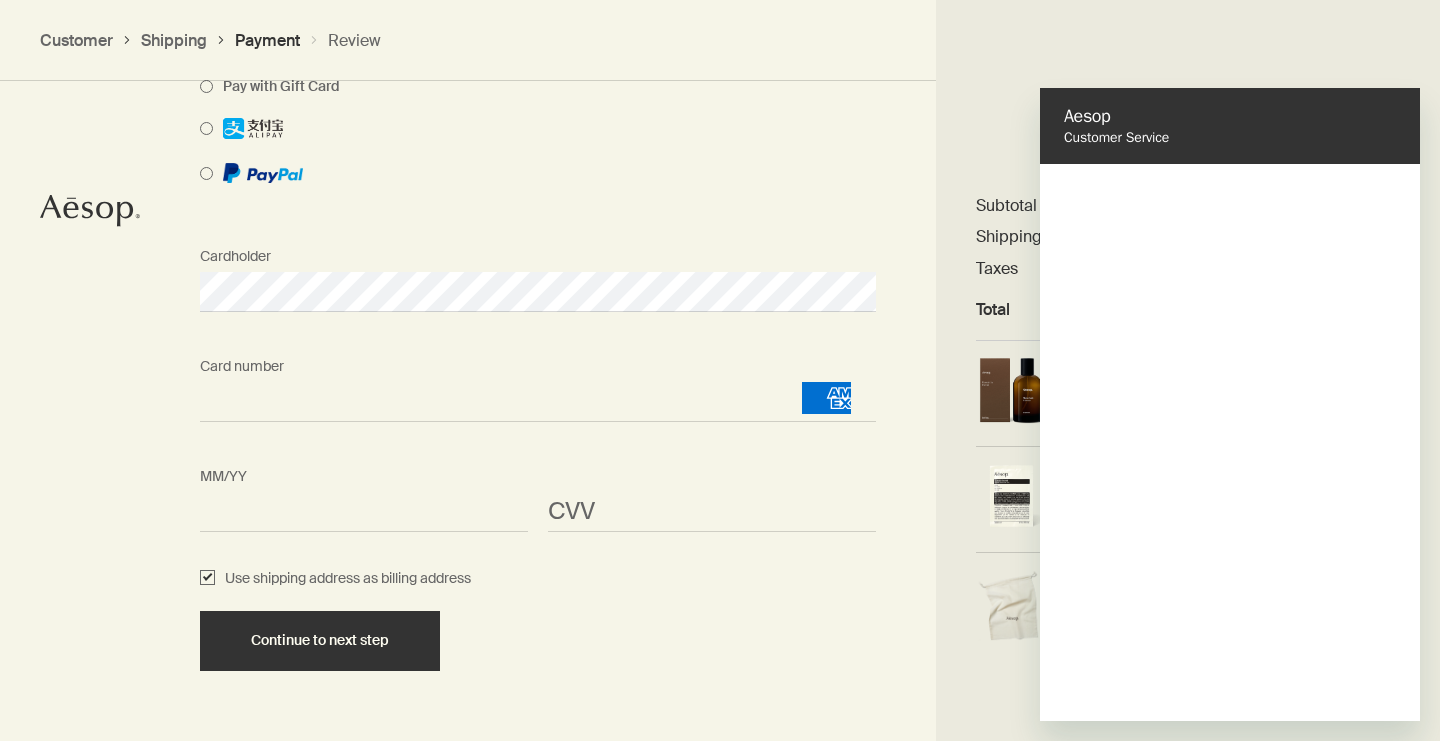 scroll, scrollTop: 0, scrollLeft: 0, axis: both 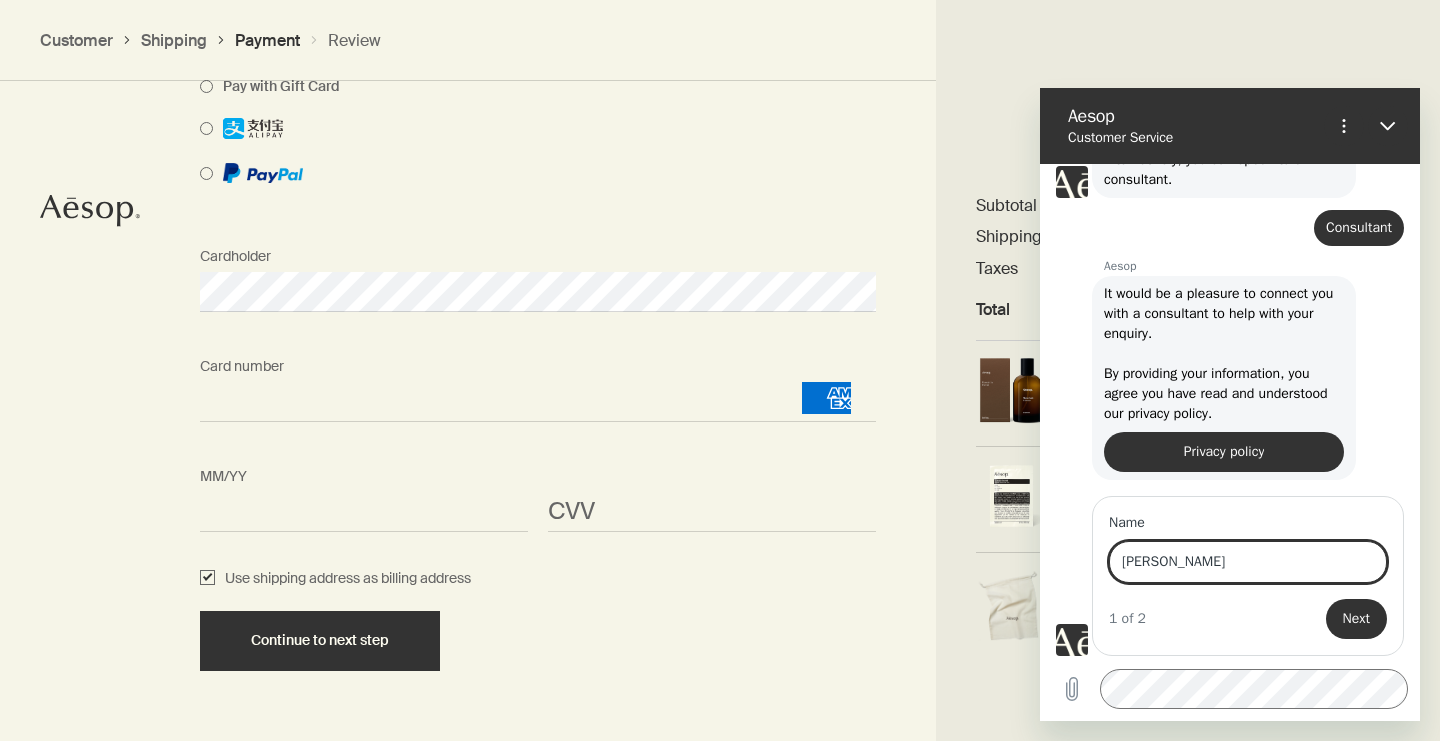type on "[PERSON_NAME]" 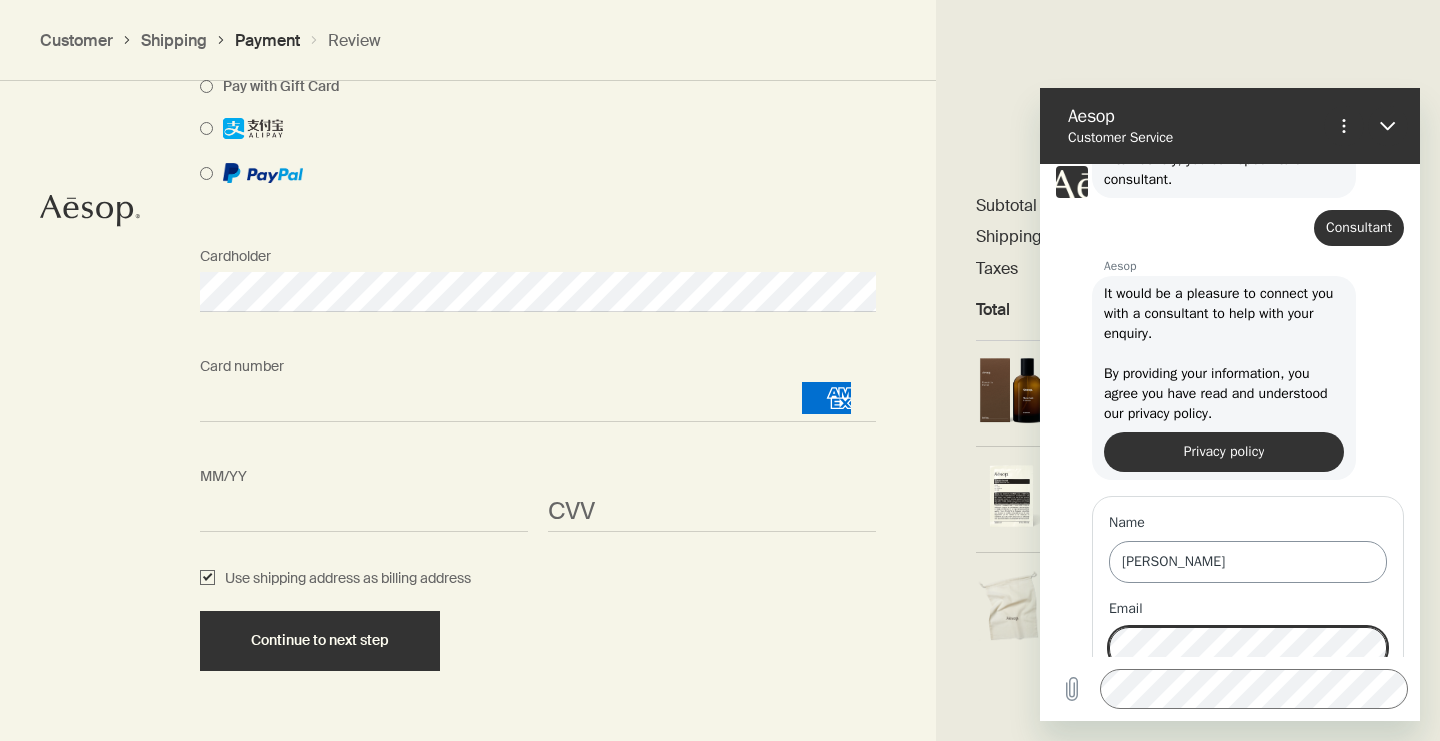 scroll, scrollTop: 440, scrollLeft: 0, axis: vertical 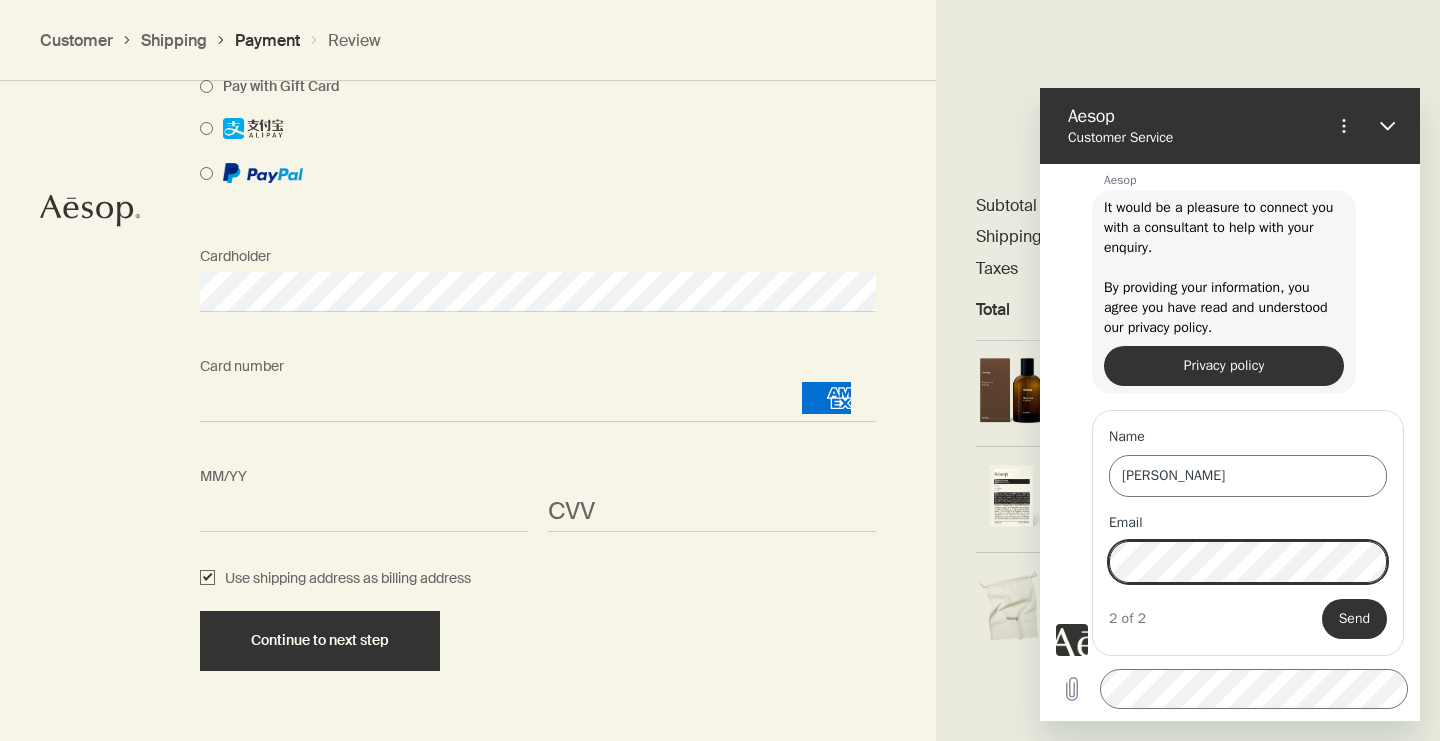 click on "Send" at bounding box center [1354, 619] 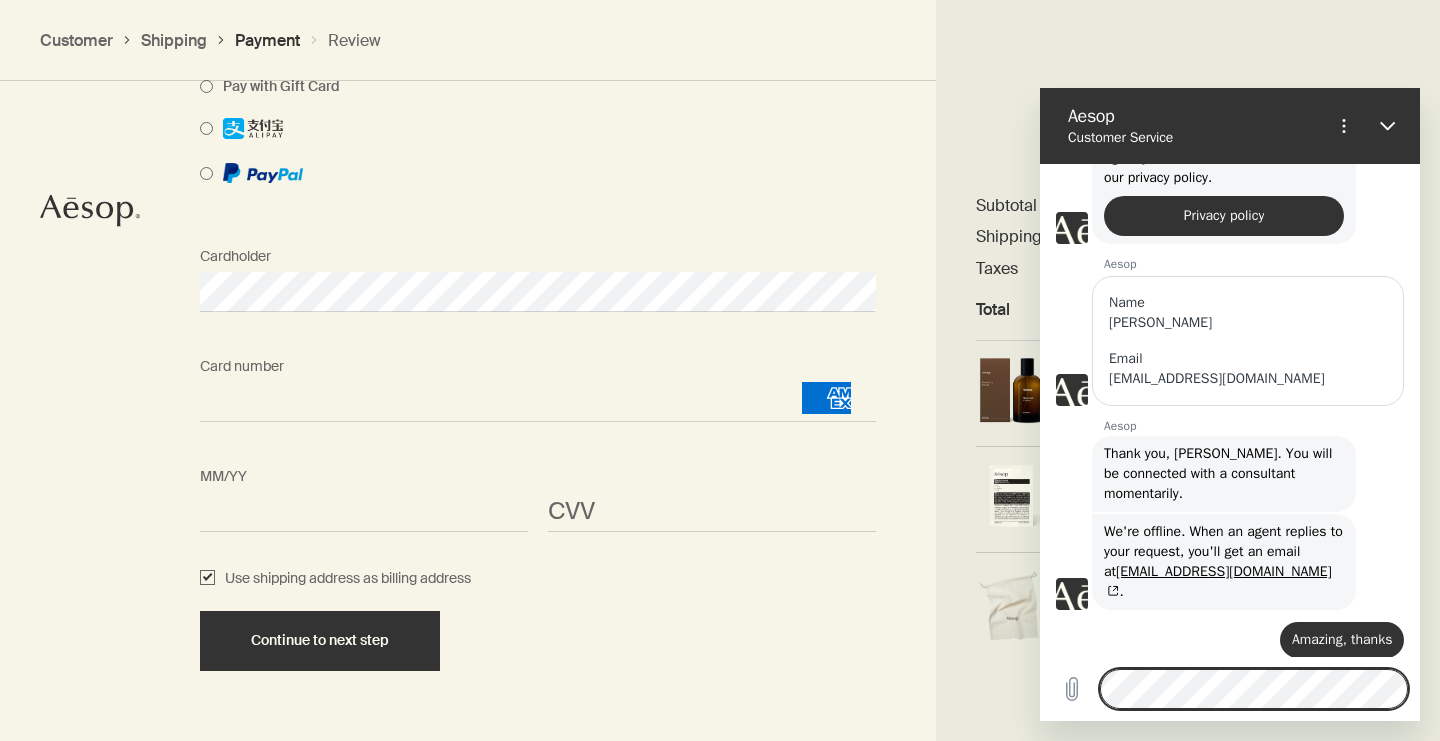 scroll, scrollTop: 594, scrollLeft: 0, axis: vertical 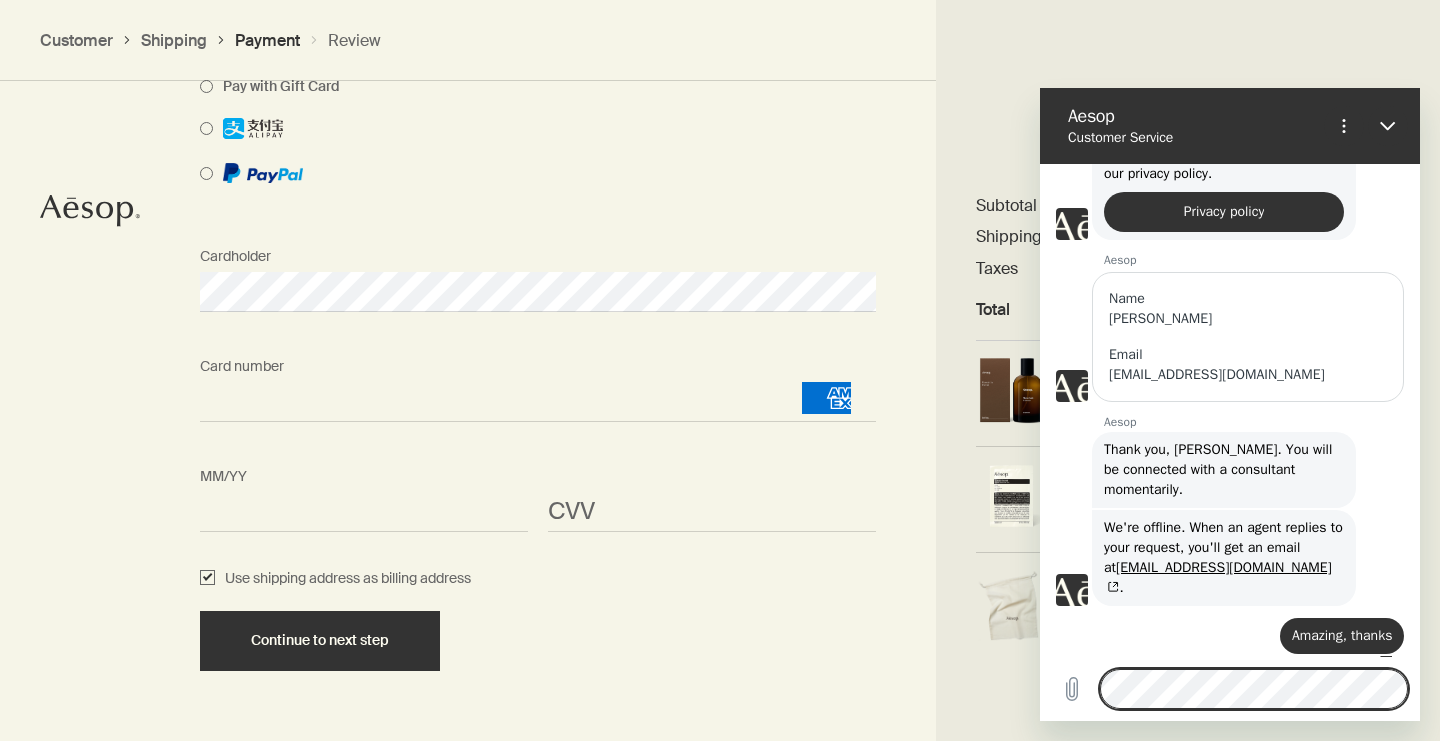 click on "Cardholder Card number <p>Your browser does not support iframes.</p> MM/YY <p>Your browser does not support iframes.</p> CVV <p>Your browser does not support iframes.</p> Use shipping address as billing address Continue to next step" at bounding box center (538, 454) 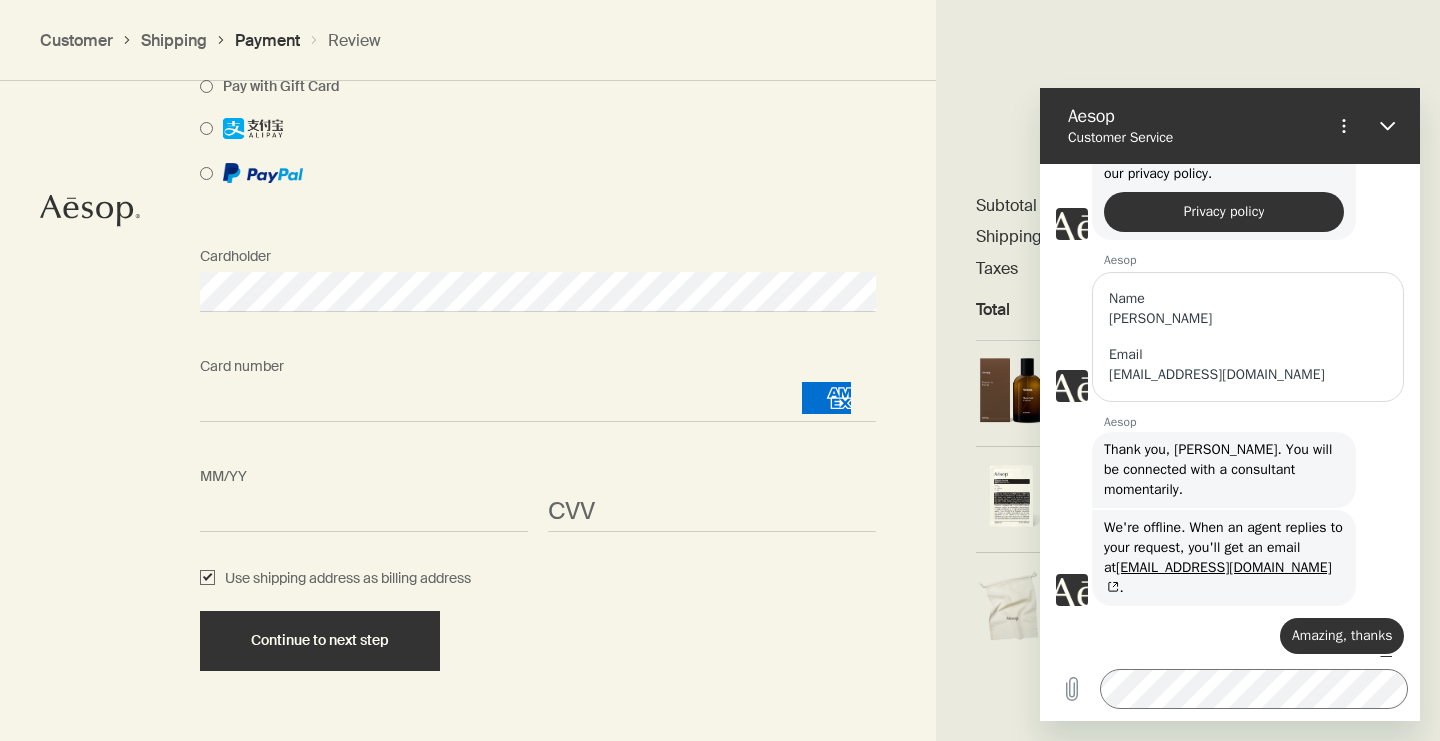 click on "<p>Your browser does not support iframes.</p>" at bounding box center (712, 512) 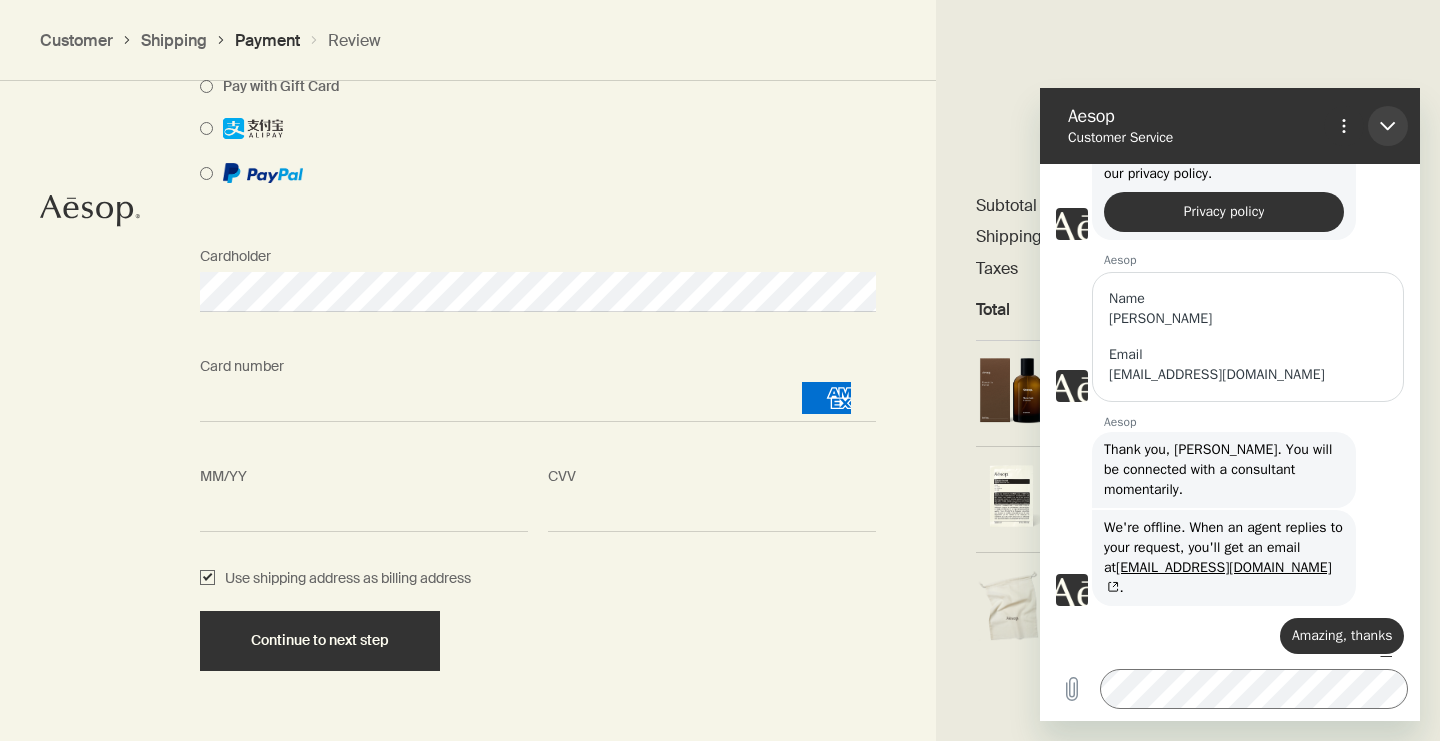 click 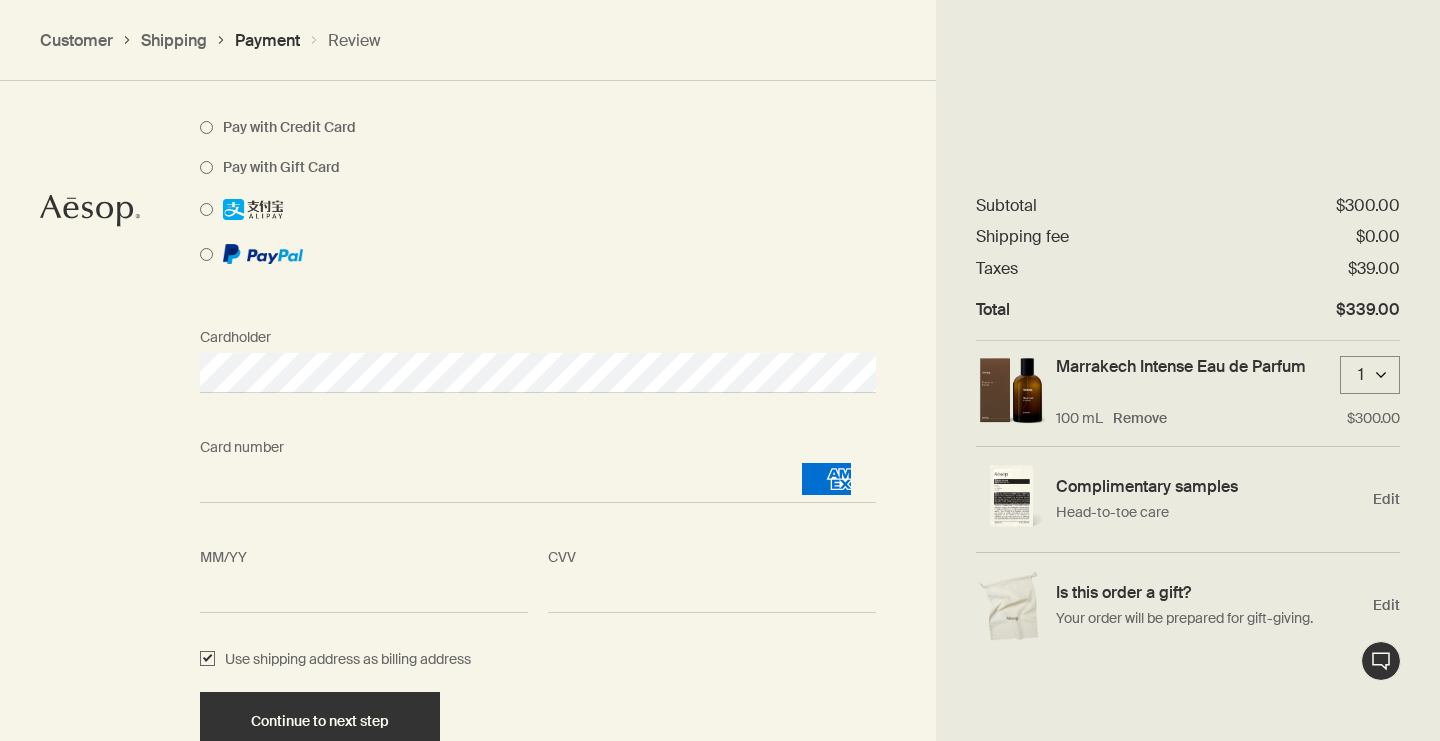 scroll, scrollTop: 1771, scrollLeft: 0, axis: vertical 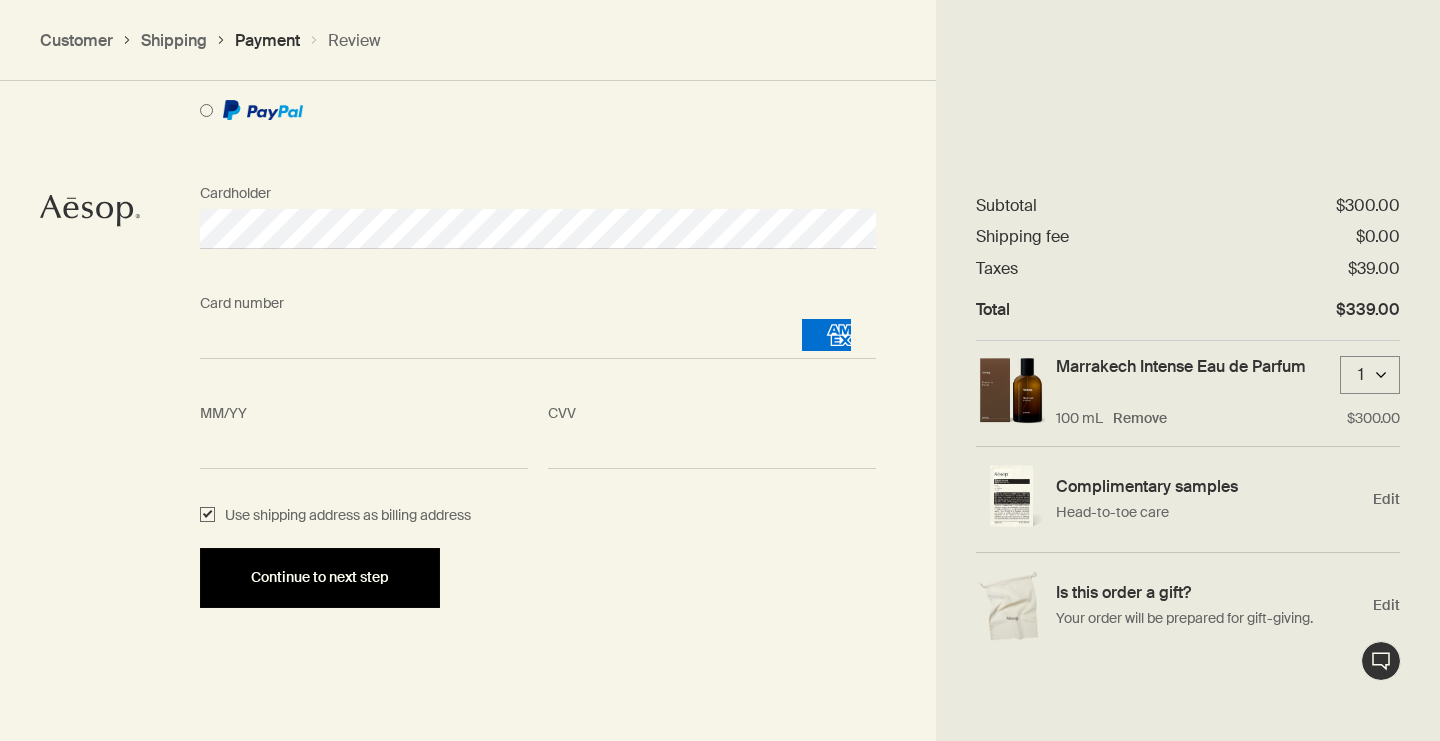 click on "Continue to next step" at bounding box center (320, 577) 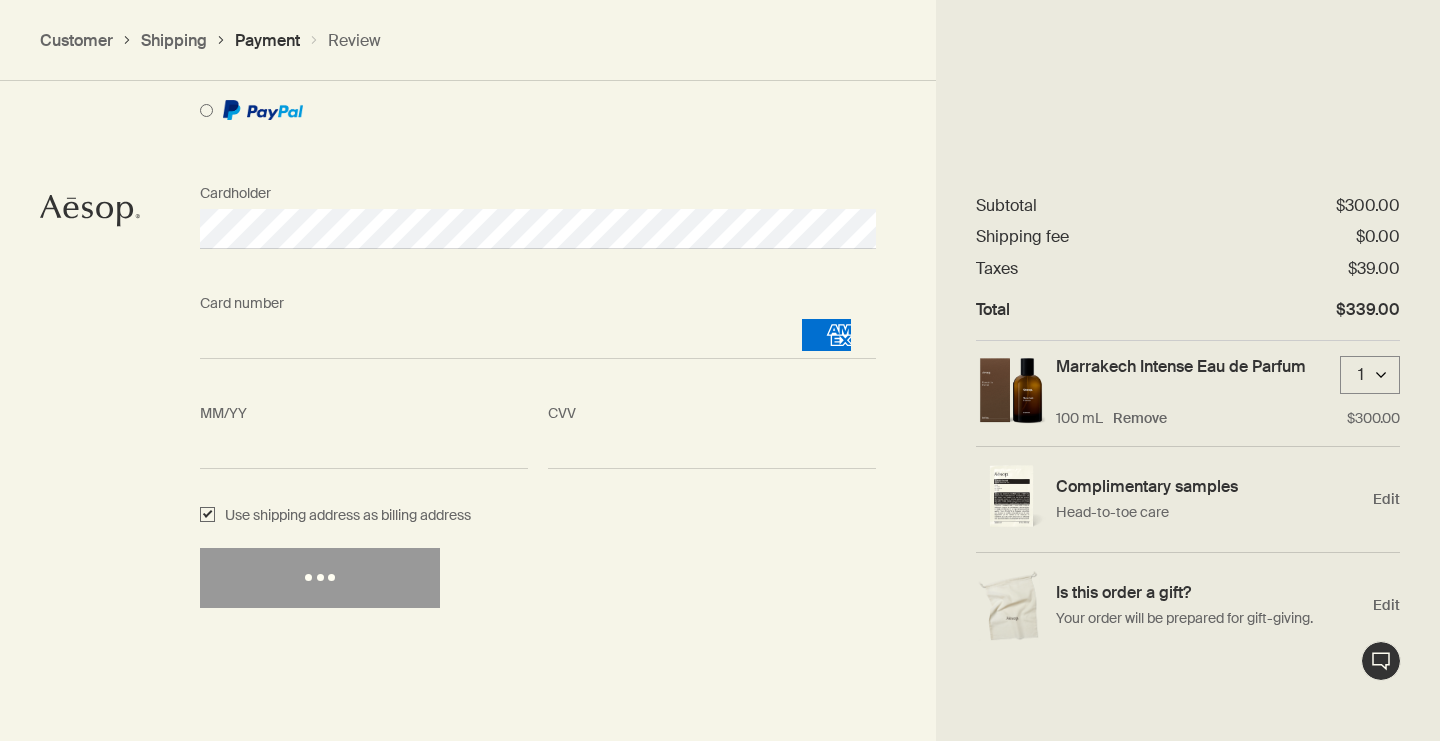 scroll, scrollTop: 1713, scrollLeft: 0, axis: vertical 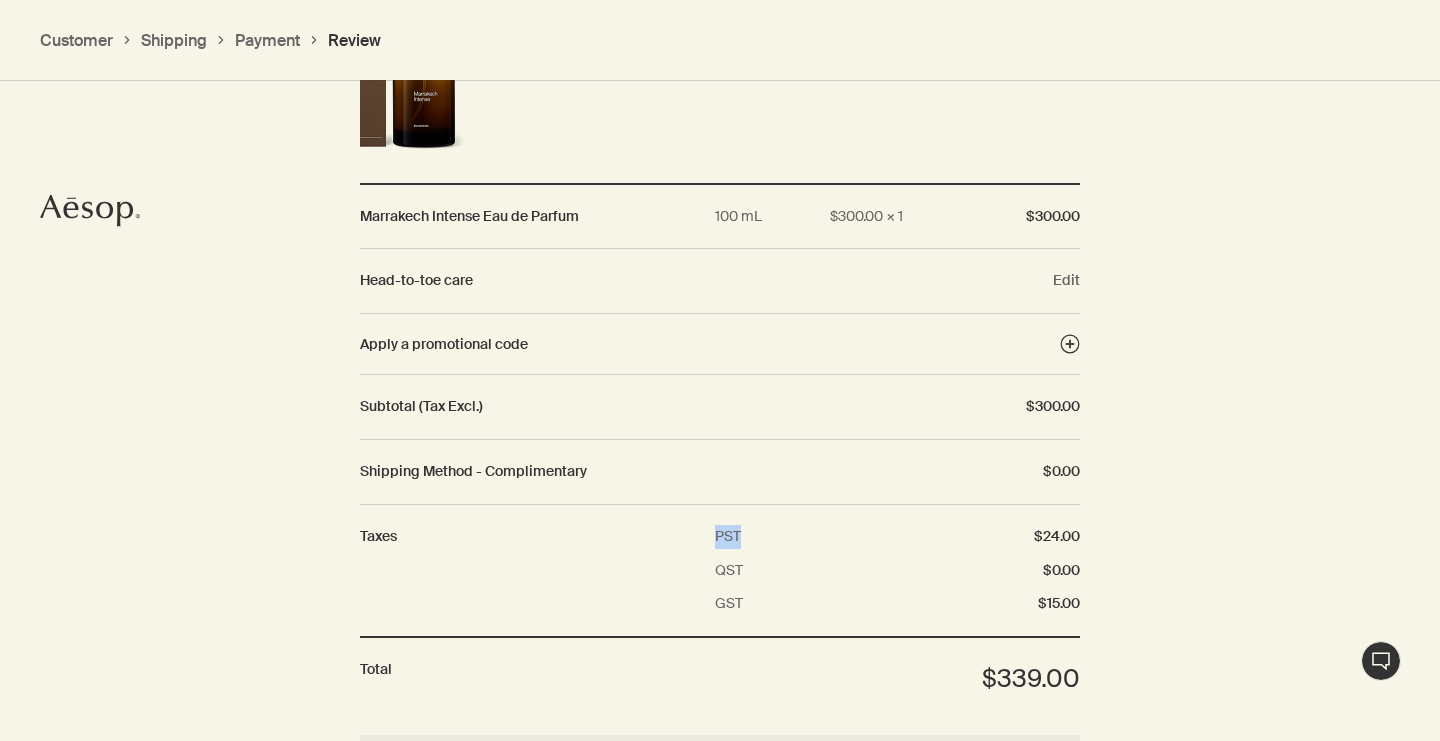 drag, startPoint x: 711, startPoint y: 532, endPoint x: 773, endPoint y: 532, distance: 62 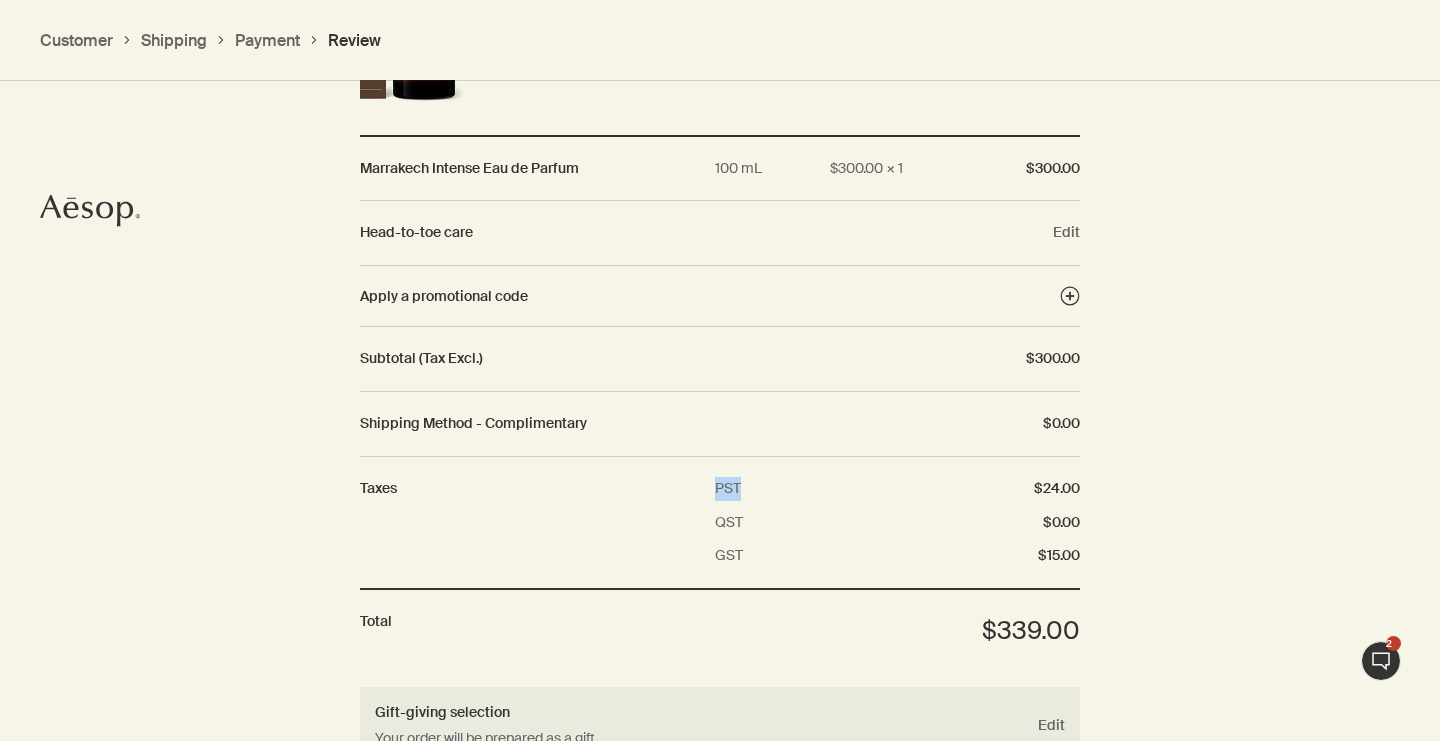 scroll, scrollTop: 2135, scrollLeft: 0, axis: vertical 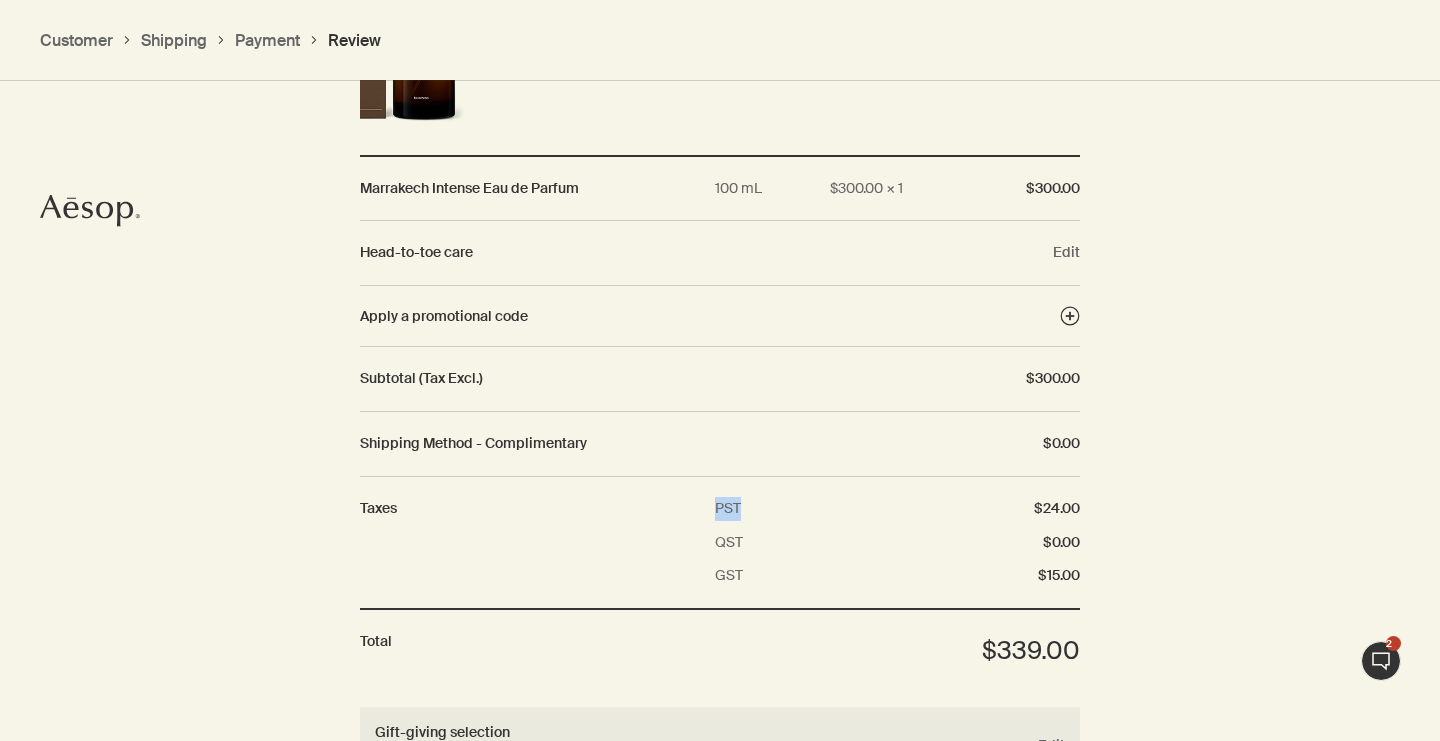 click on "Live Assistance 2" at bounding box center (1381, 661) 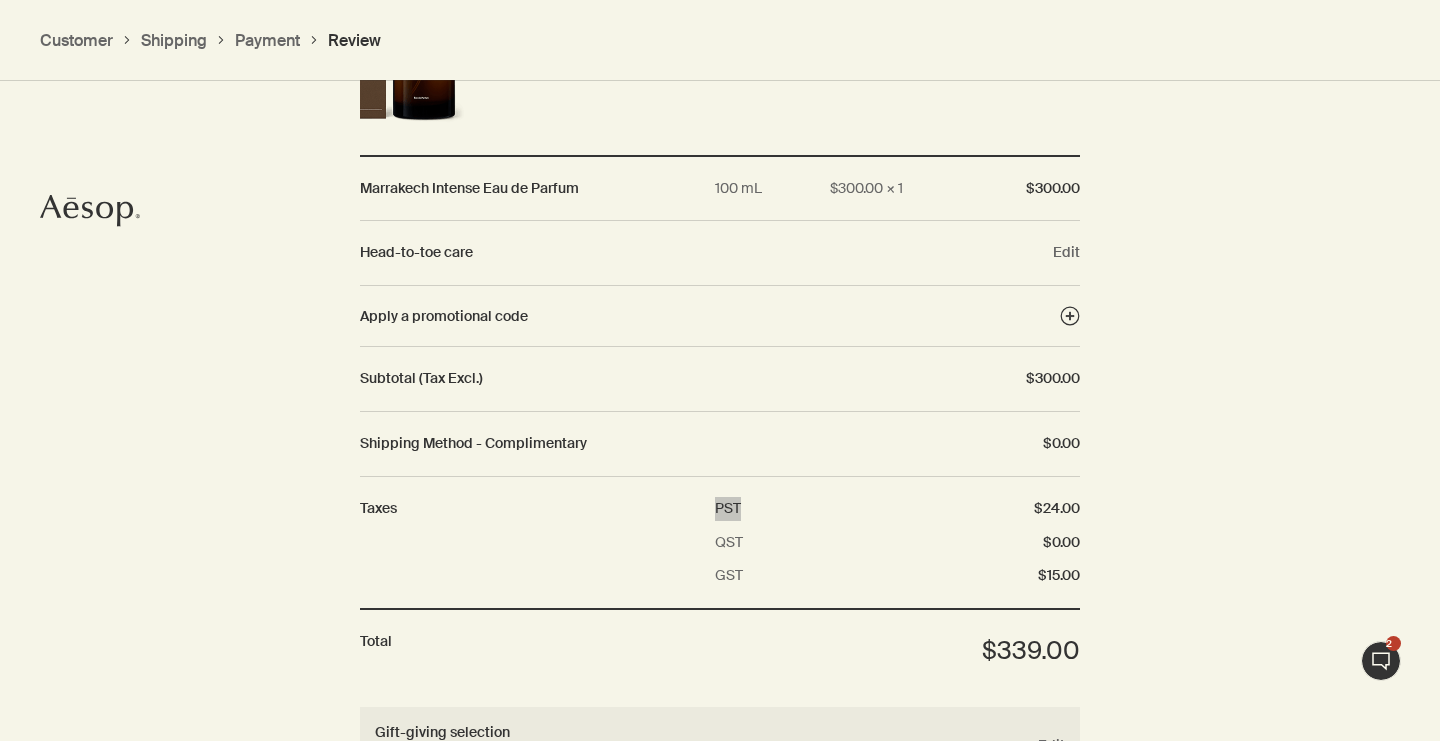 scroll, scrollTop: 0, scrollLeft: 0, axis: both 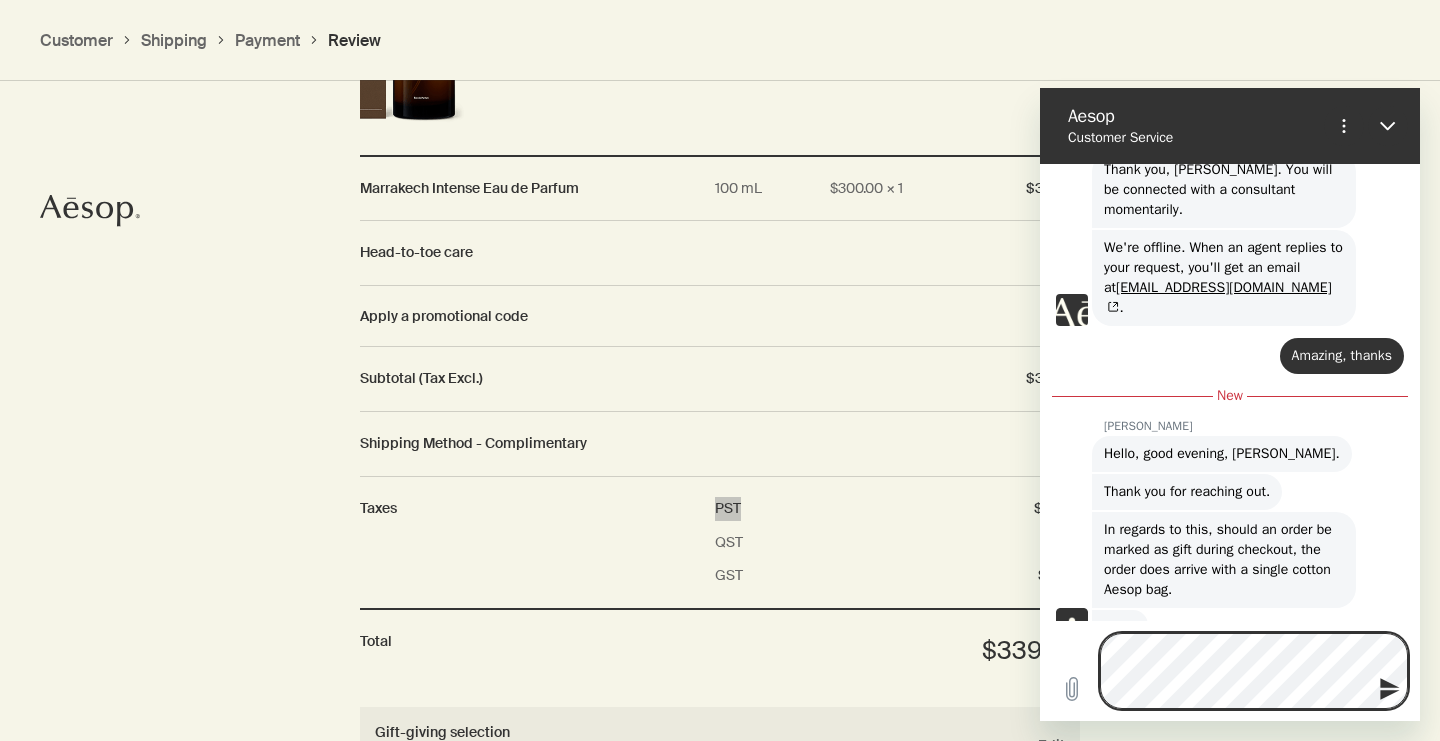 click on "possible" at bounding box center (1040, 88) 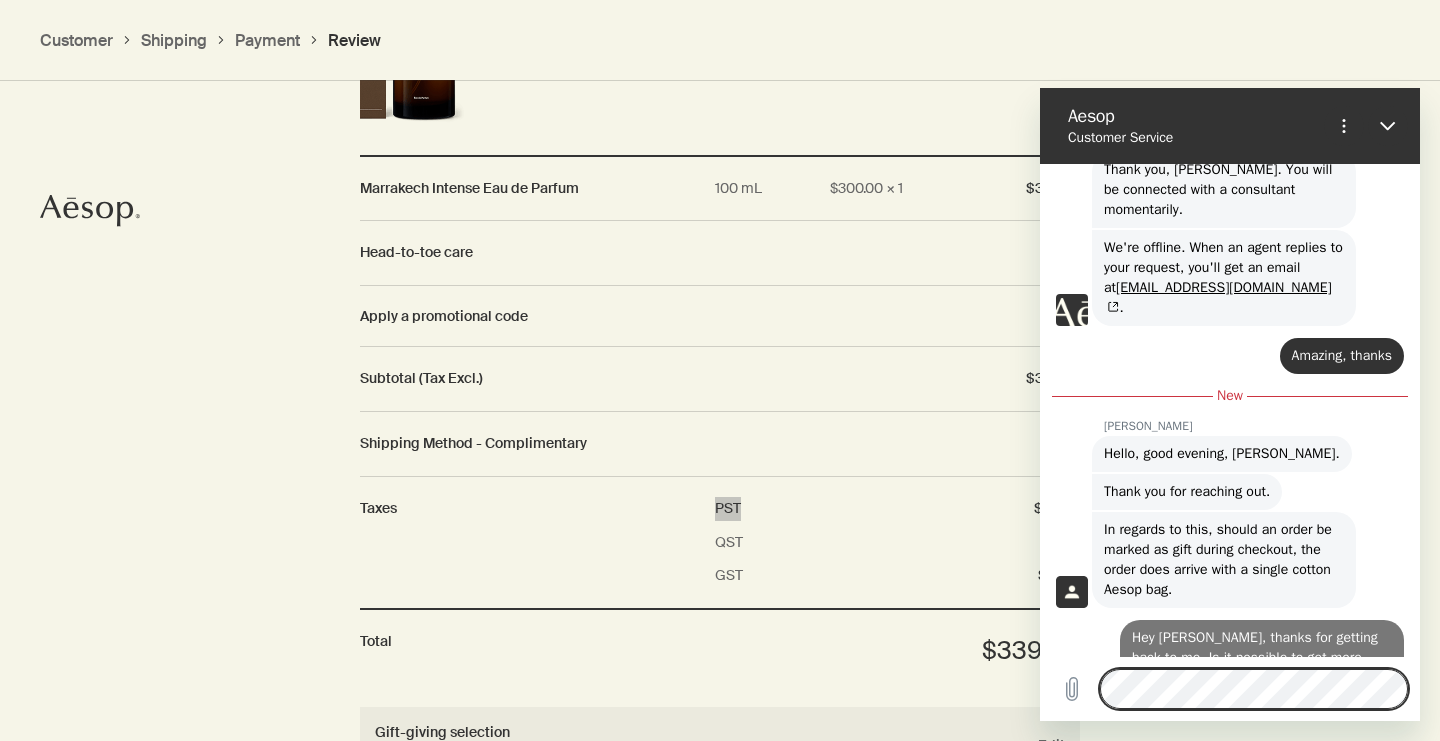 scroll, scrollTop: 954, scrollLeft: 0, axis: vertical 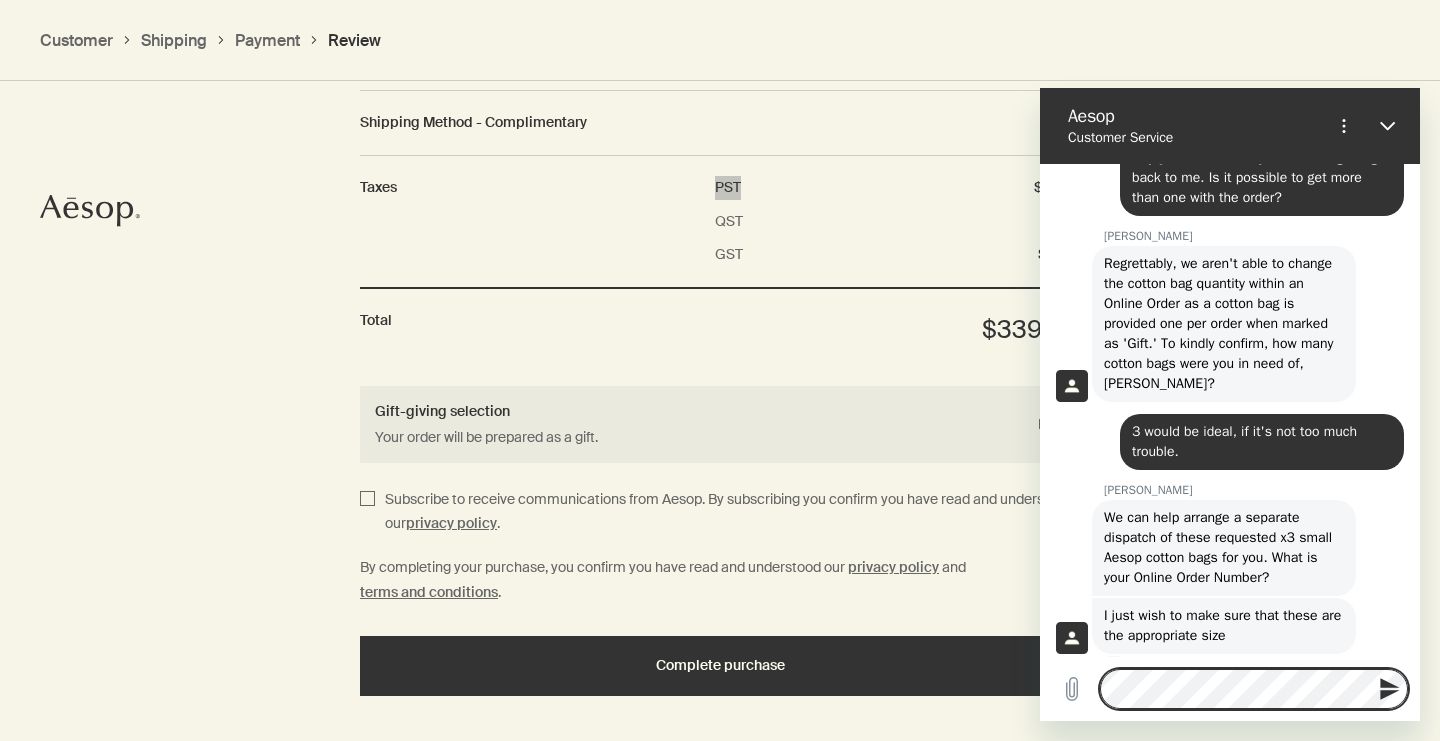 click on "'s amazing, [PERSON_NAME]." at bounding box center [1040, 88] 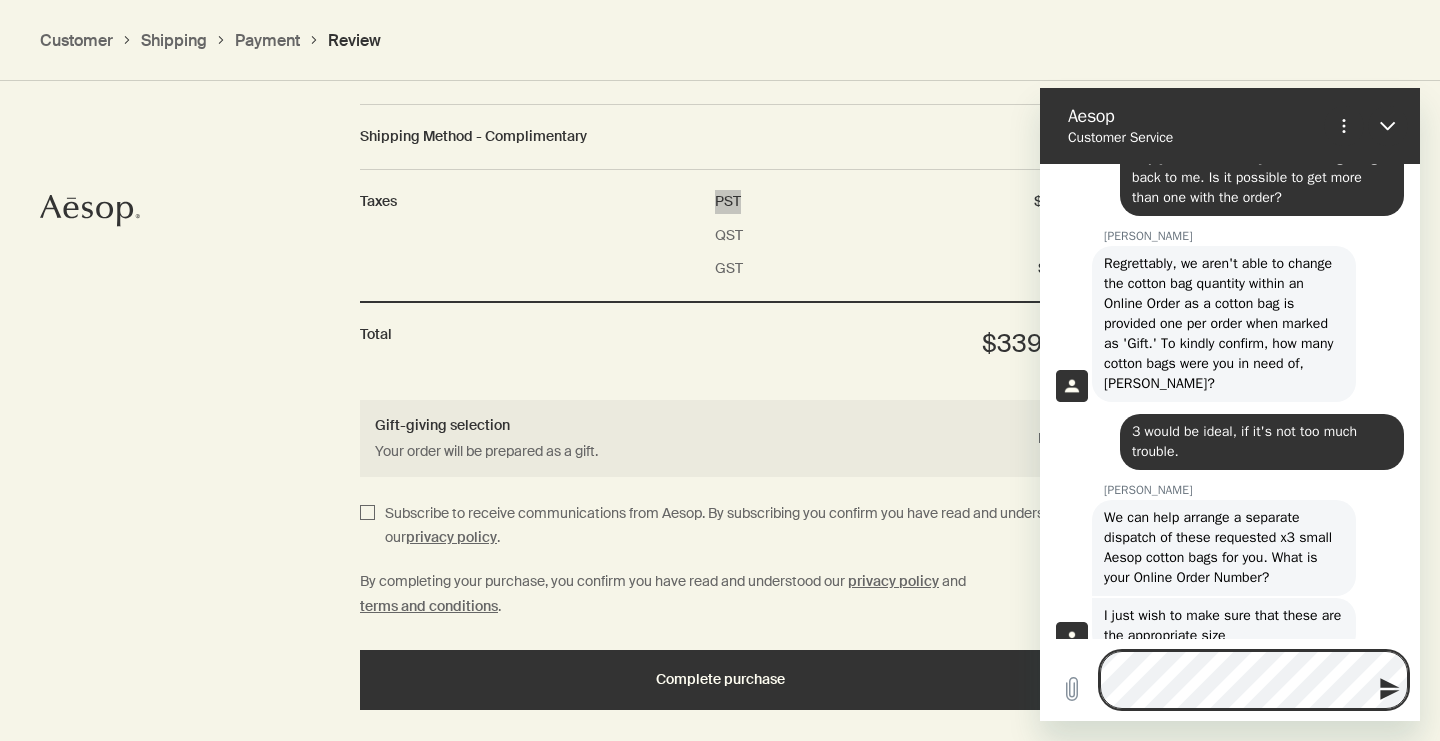 scroll, scrollTop: 2543, scrollLeft: 0, axis: vertical 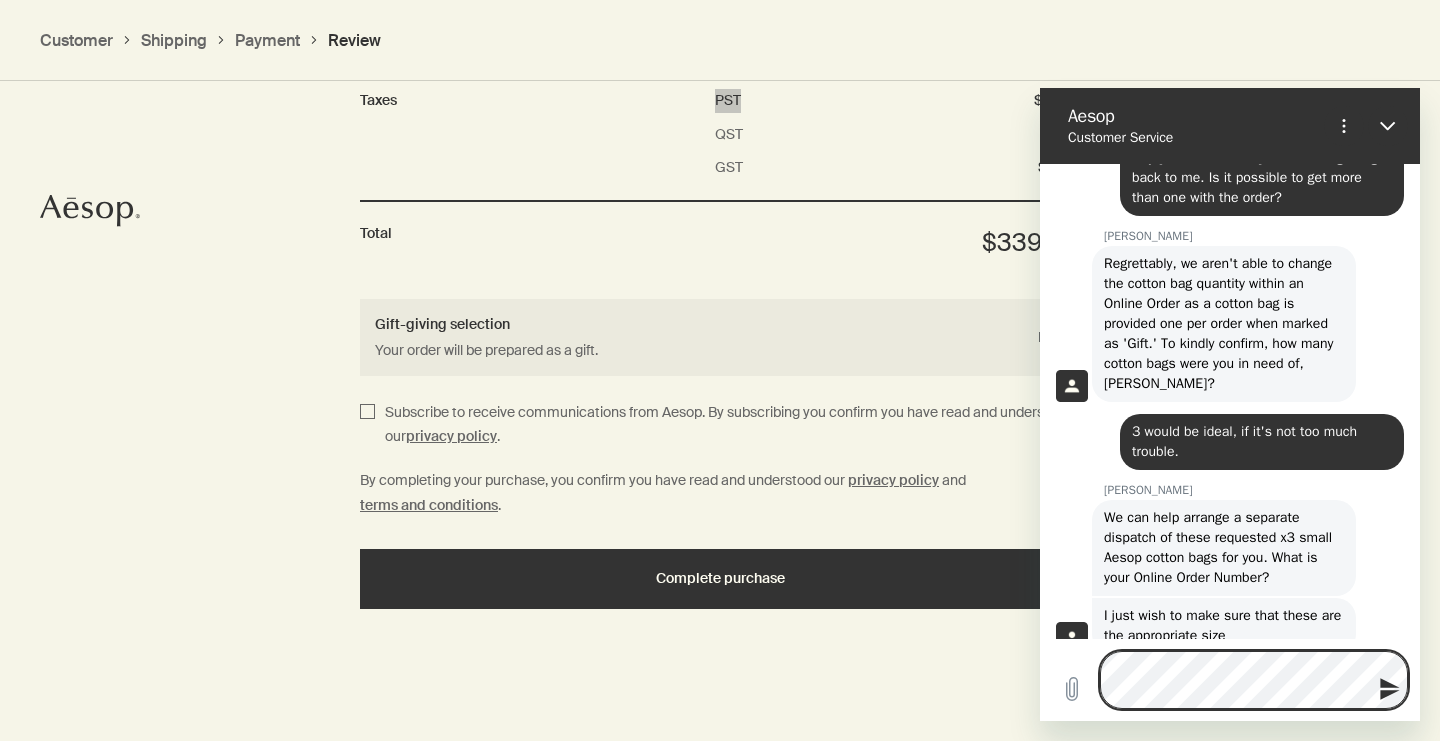 click on "[PERSON_NAME]." at bounding box center (1040, 88) 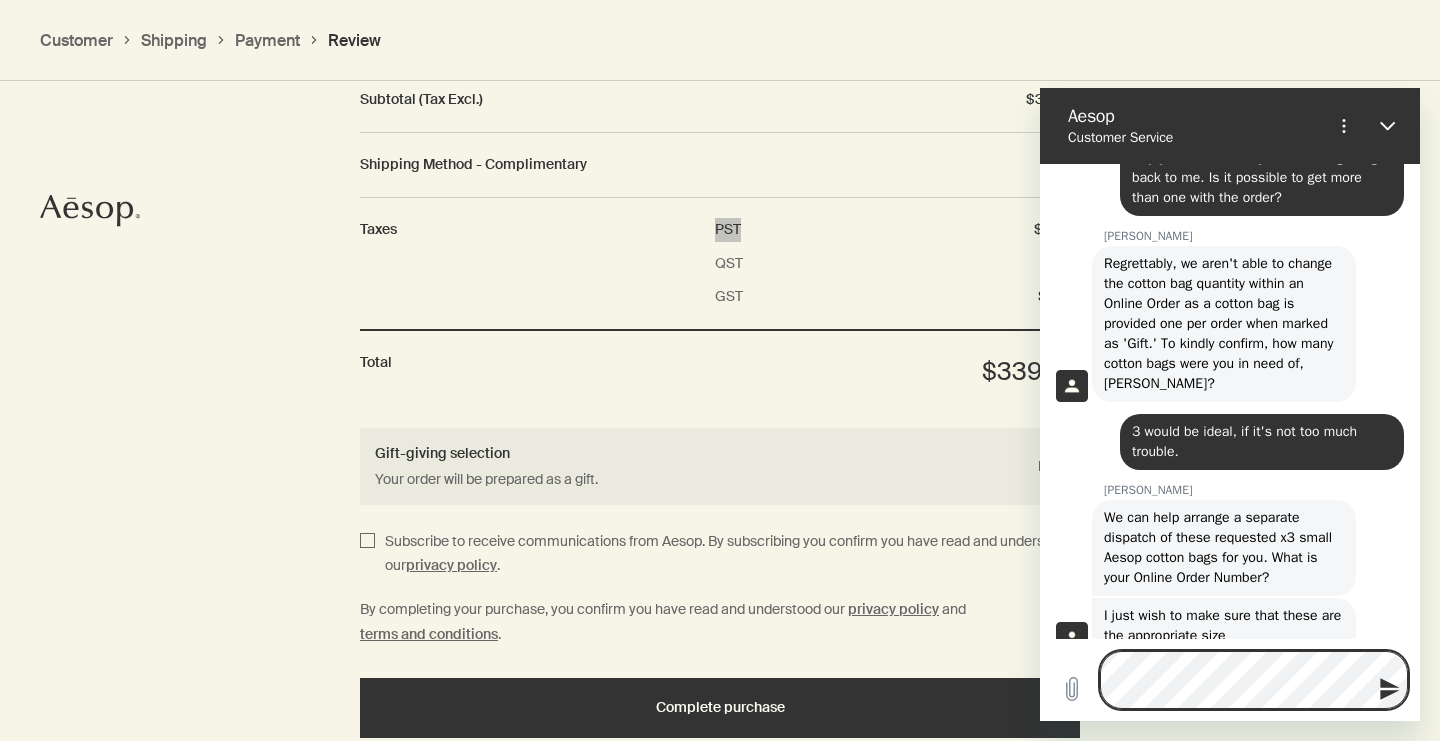 scroll, scrollTop: 2476, scrollLeft: 0, axis: vertical 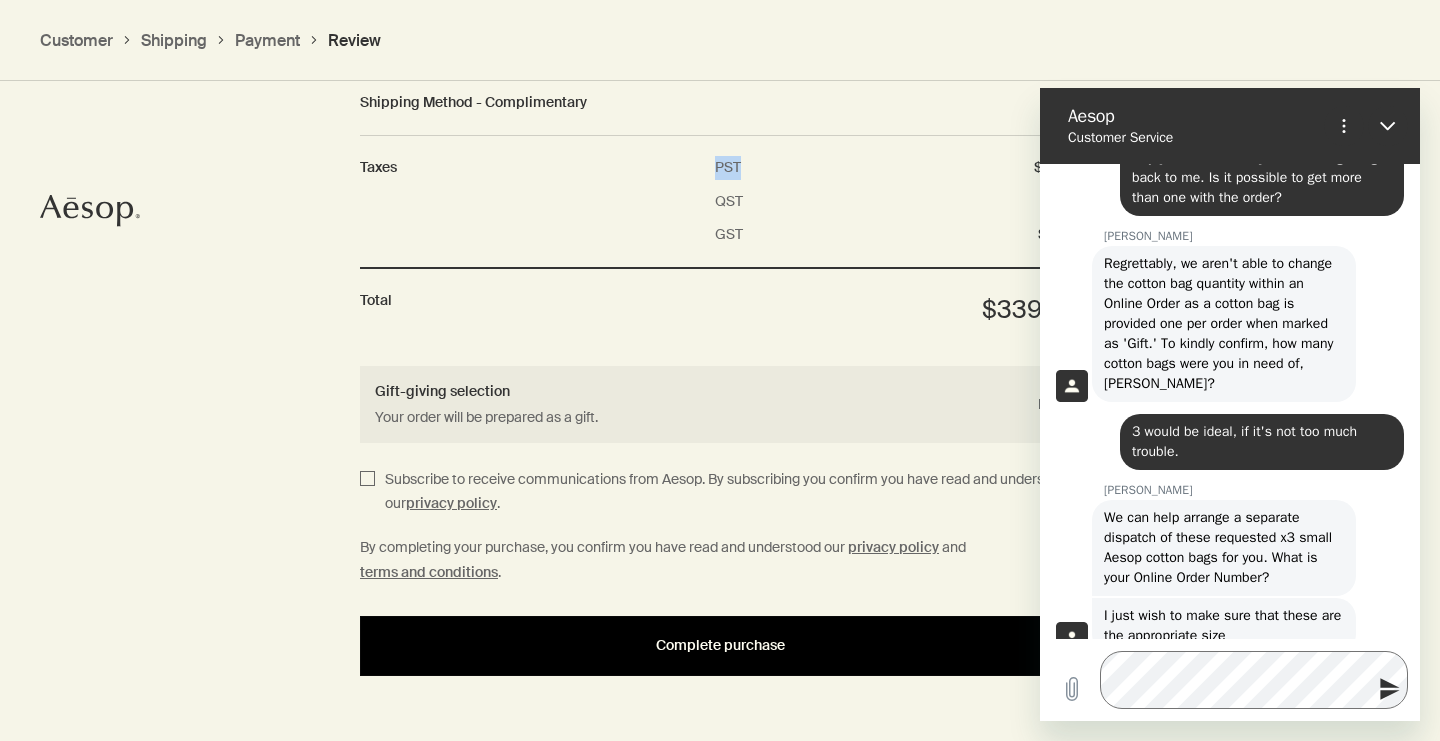click on "Complete purchase" at bounding box center (720, 645) 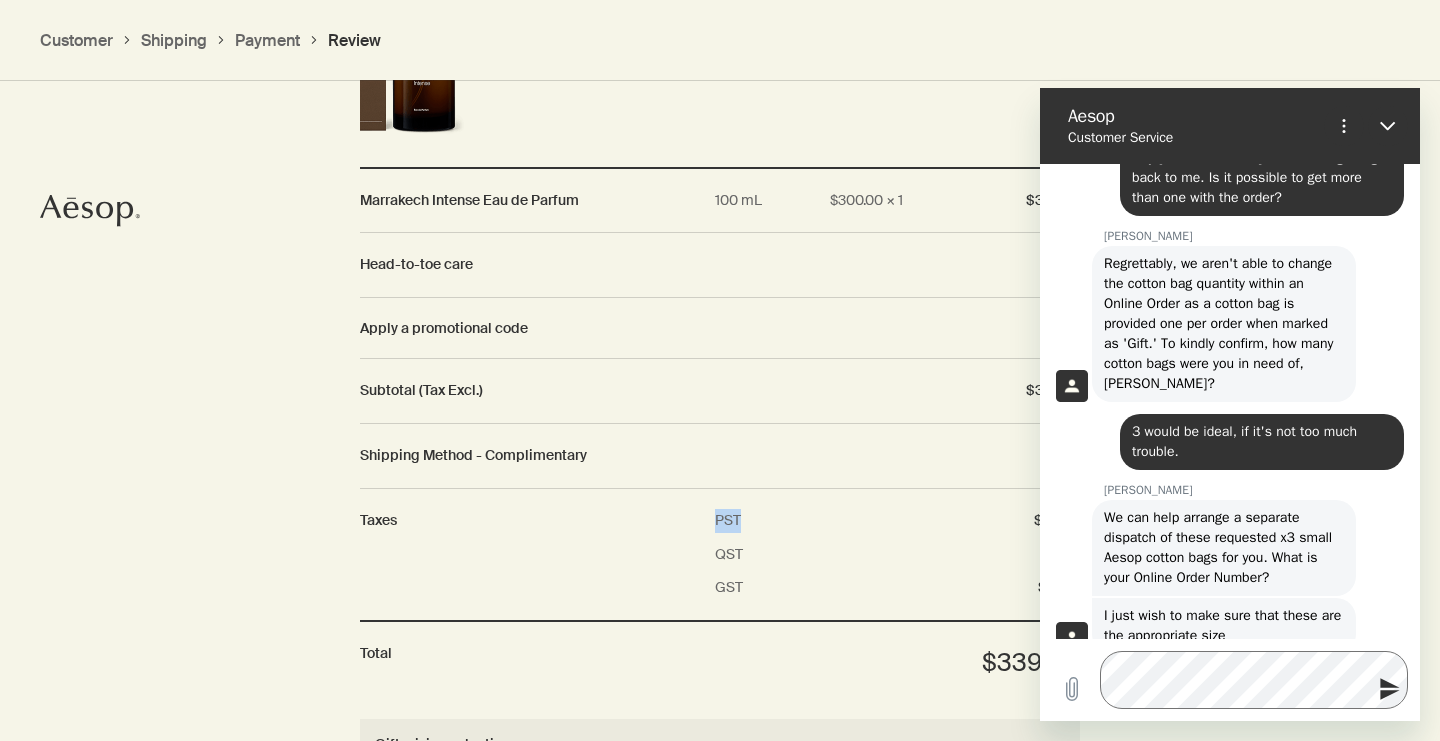 scroll, scrollTop: 2036, scrollLeft: 0, axis: vertical 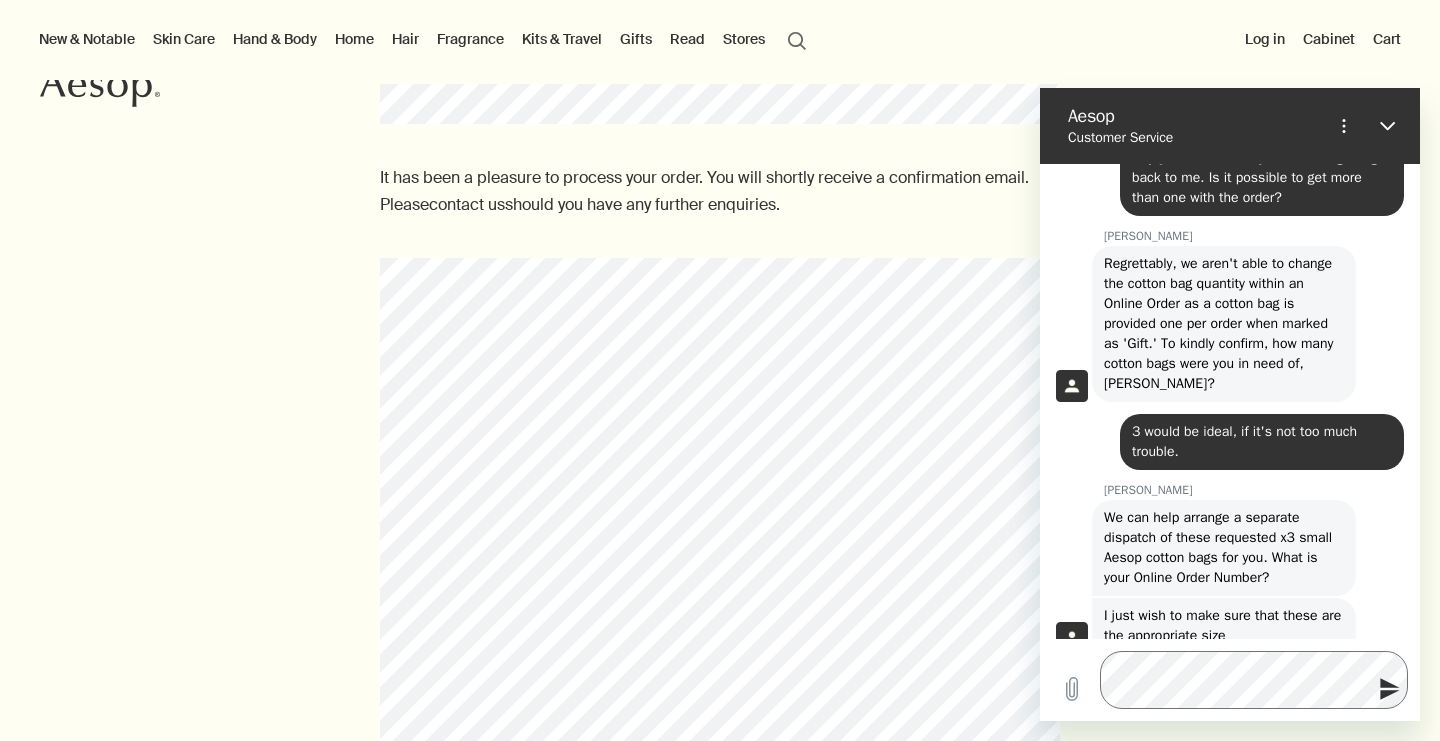 click at bounding box center [1388, 689] 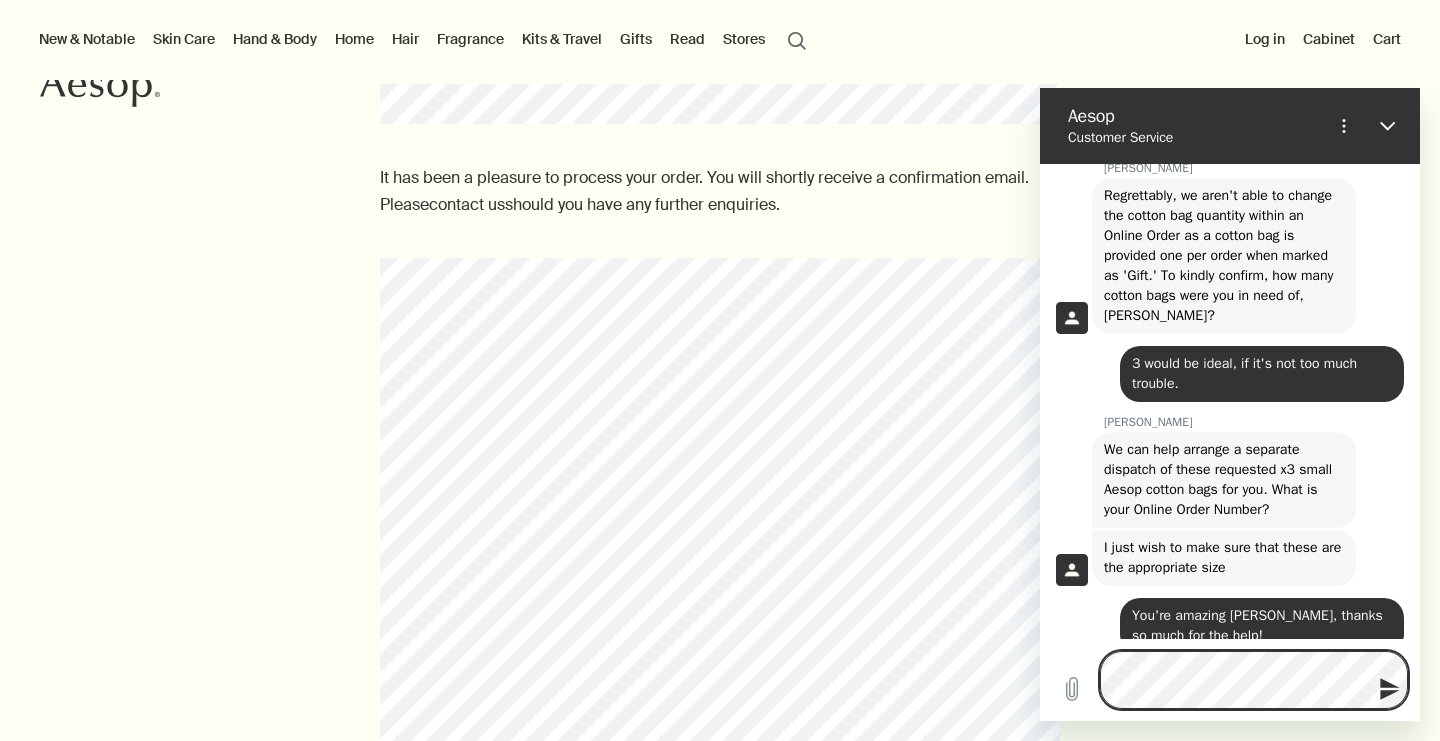 scroll, scrollTop: 1392, scrollLeft: 0, axis: vertical 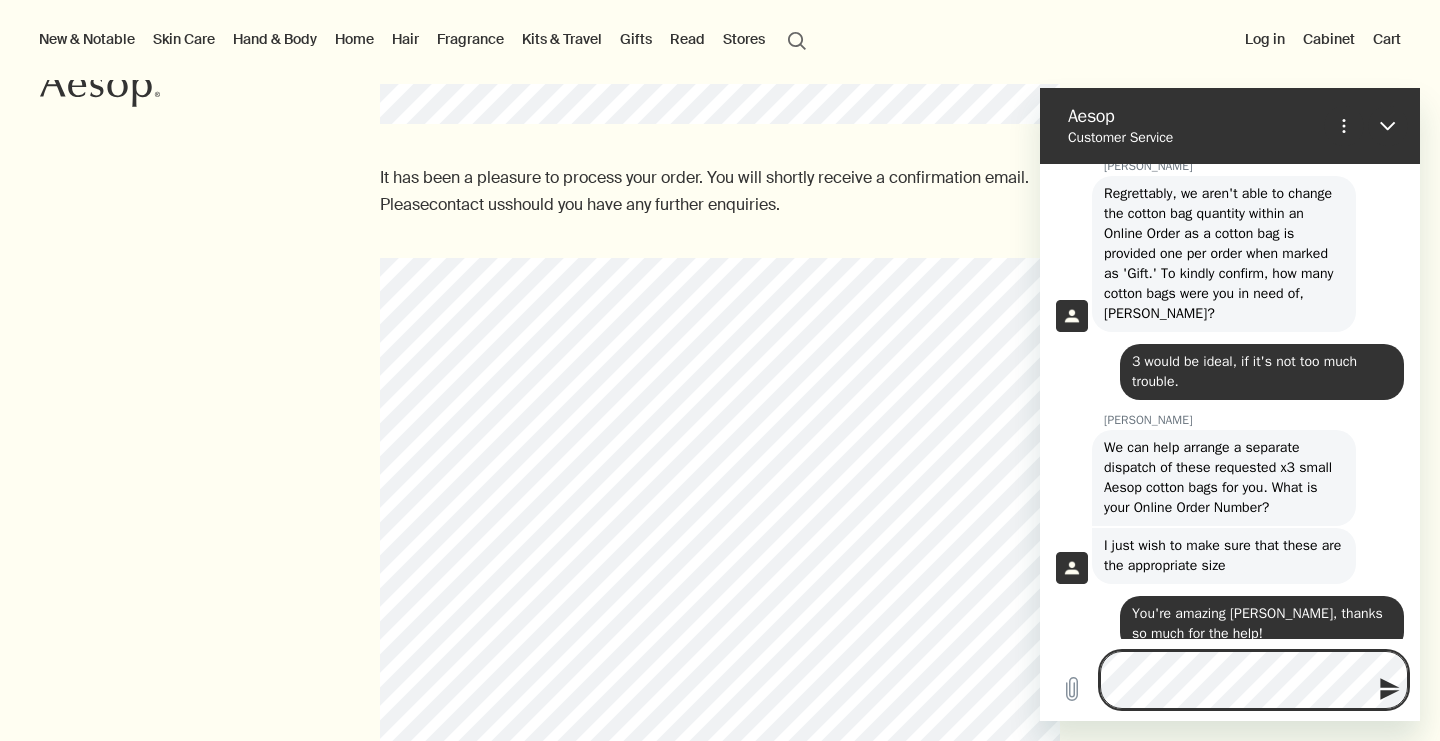click on "order;" at bounding box center [1040, 88] 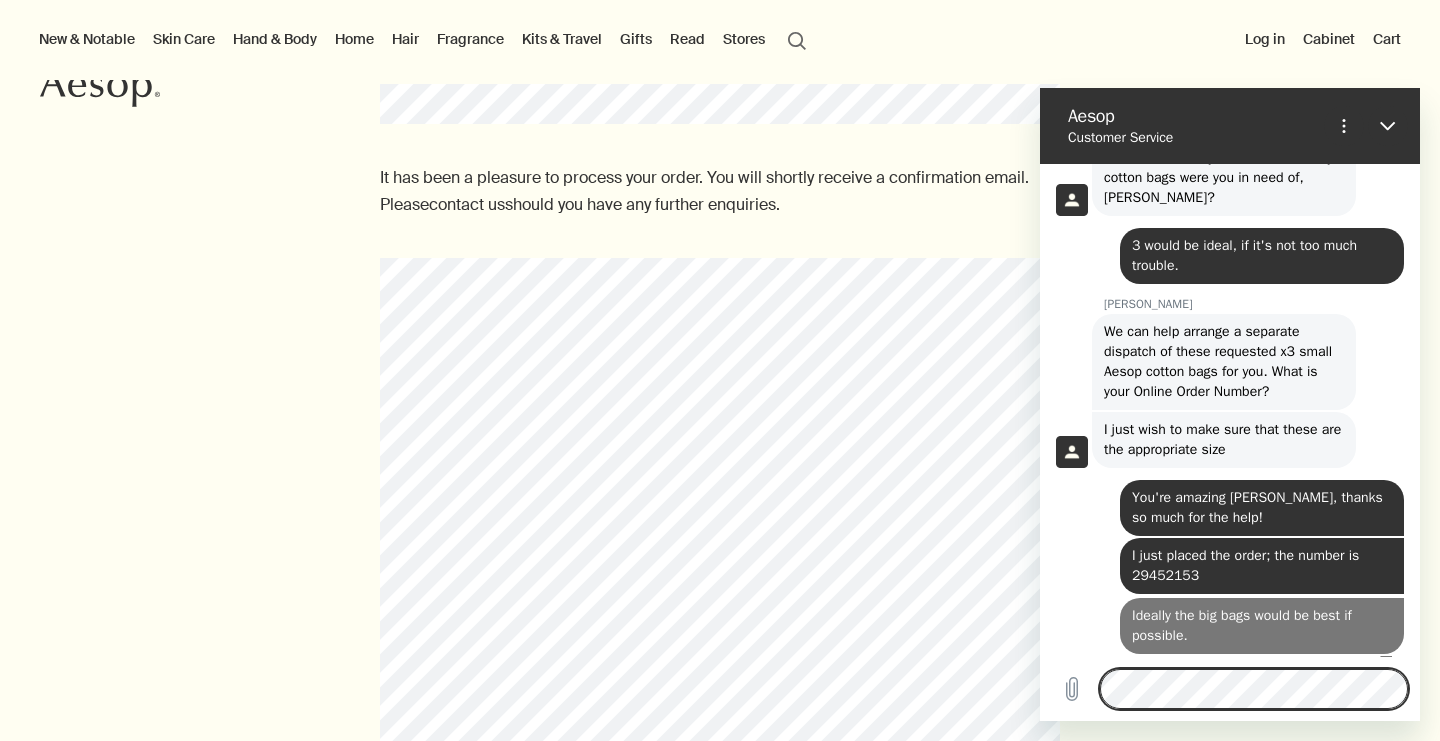 scroll, scrollTop: 1506, scrollLeft: 0, axis: vertical 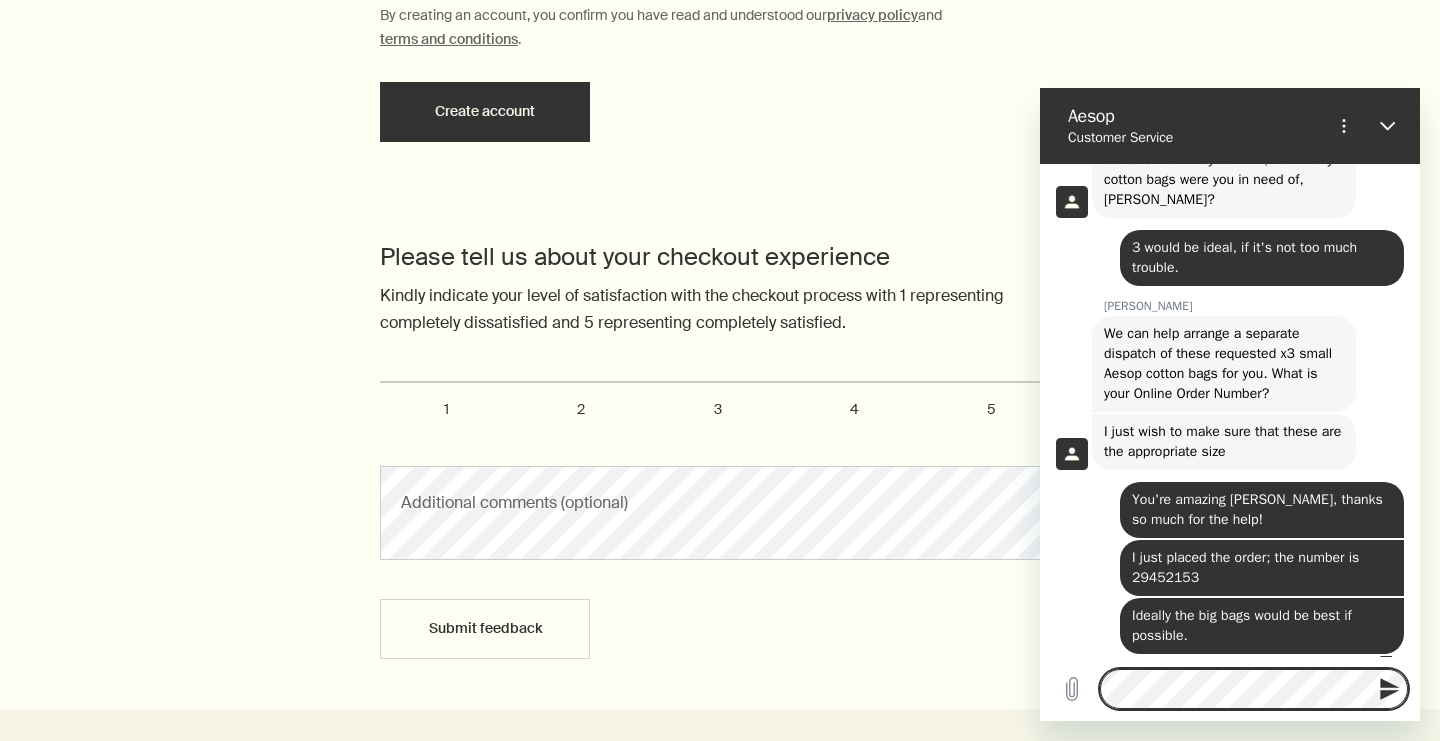click on "Type a message" at bounding box center (1230, 689) 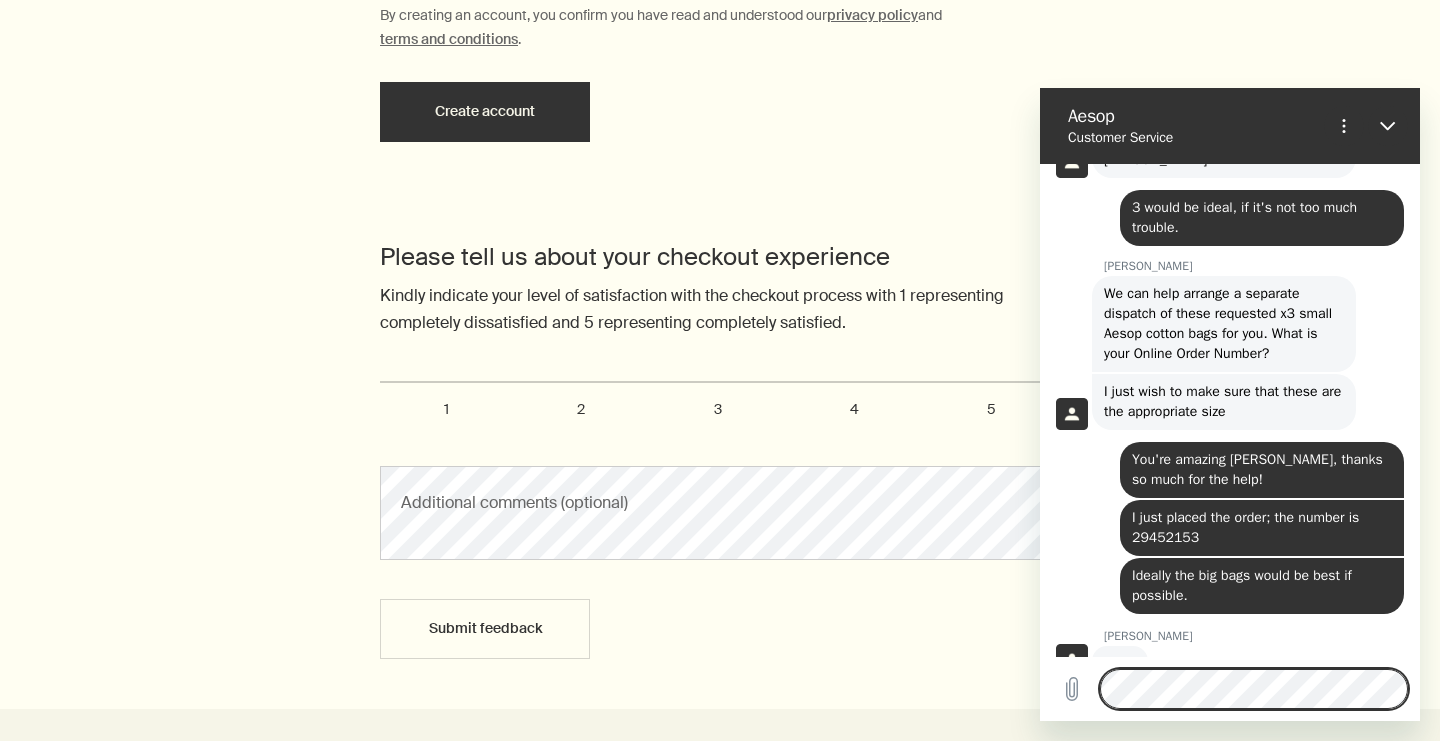 scroll, scrollTop: 1544, scrollLeft: 0, axis: vertical 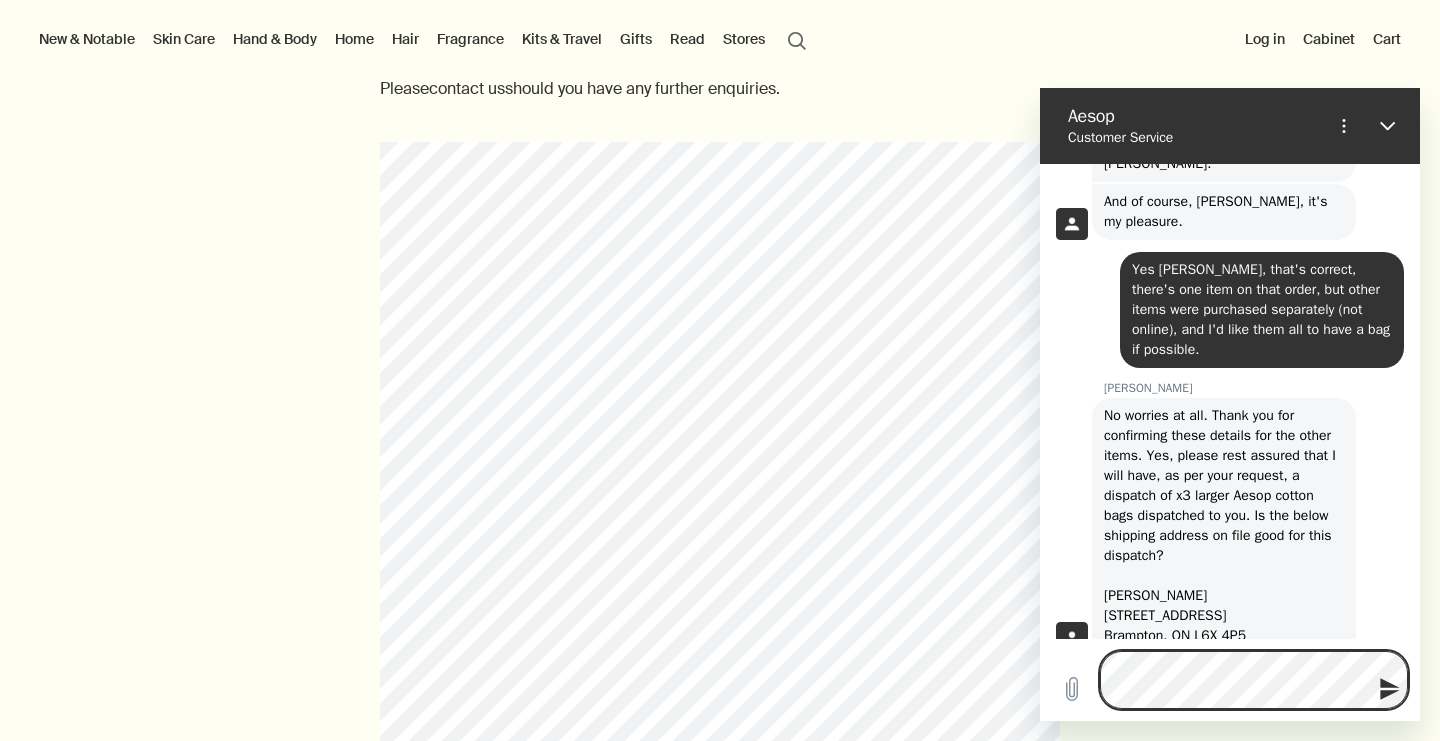 click on "perfect" at bounding box center [1040, 88] 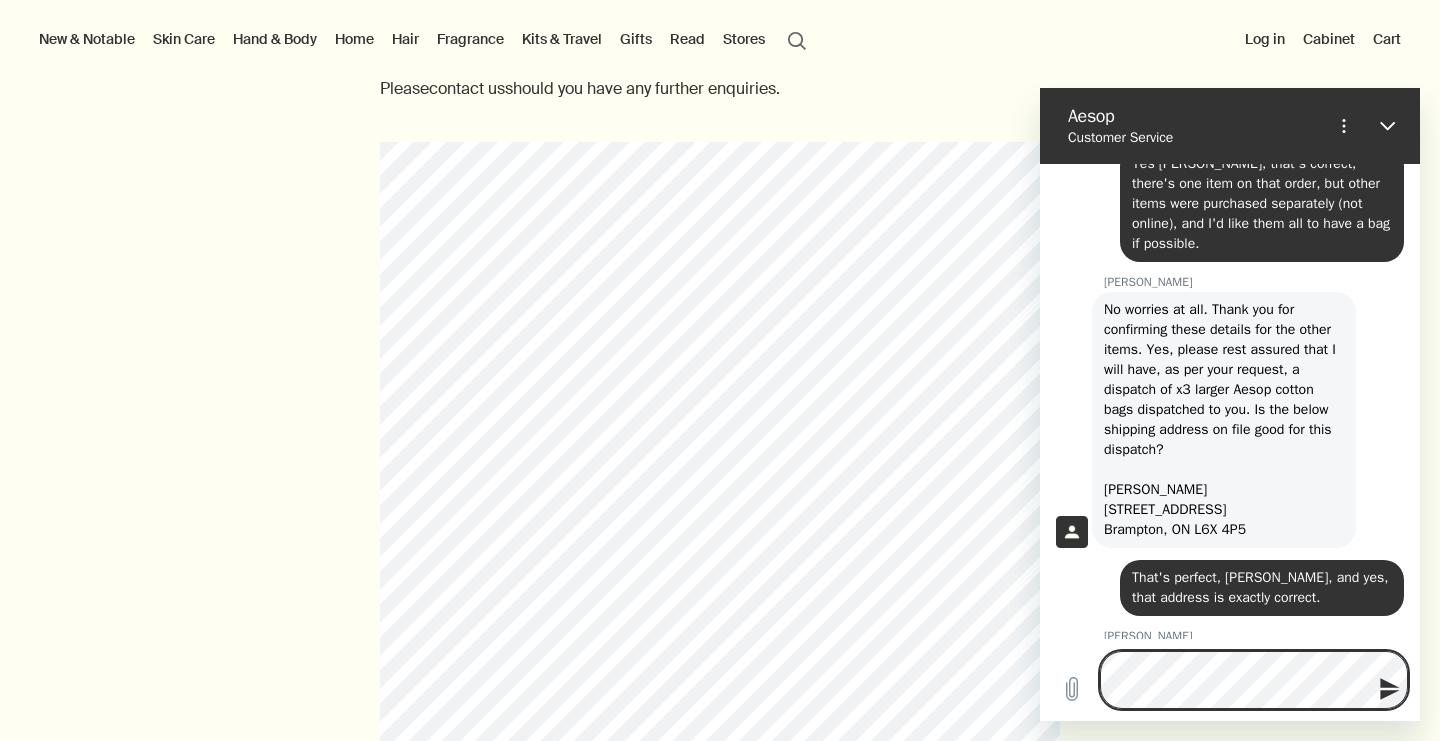 scroll, scrollTop: 2308, scrollLeft: 0, axis: vertical 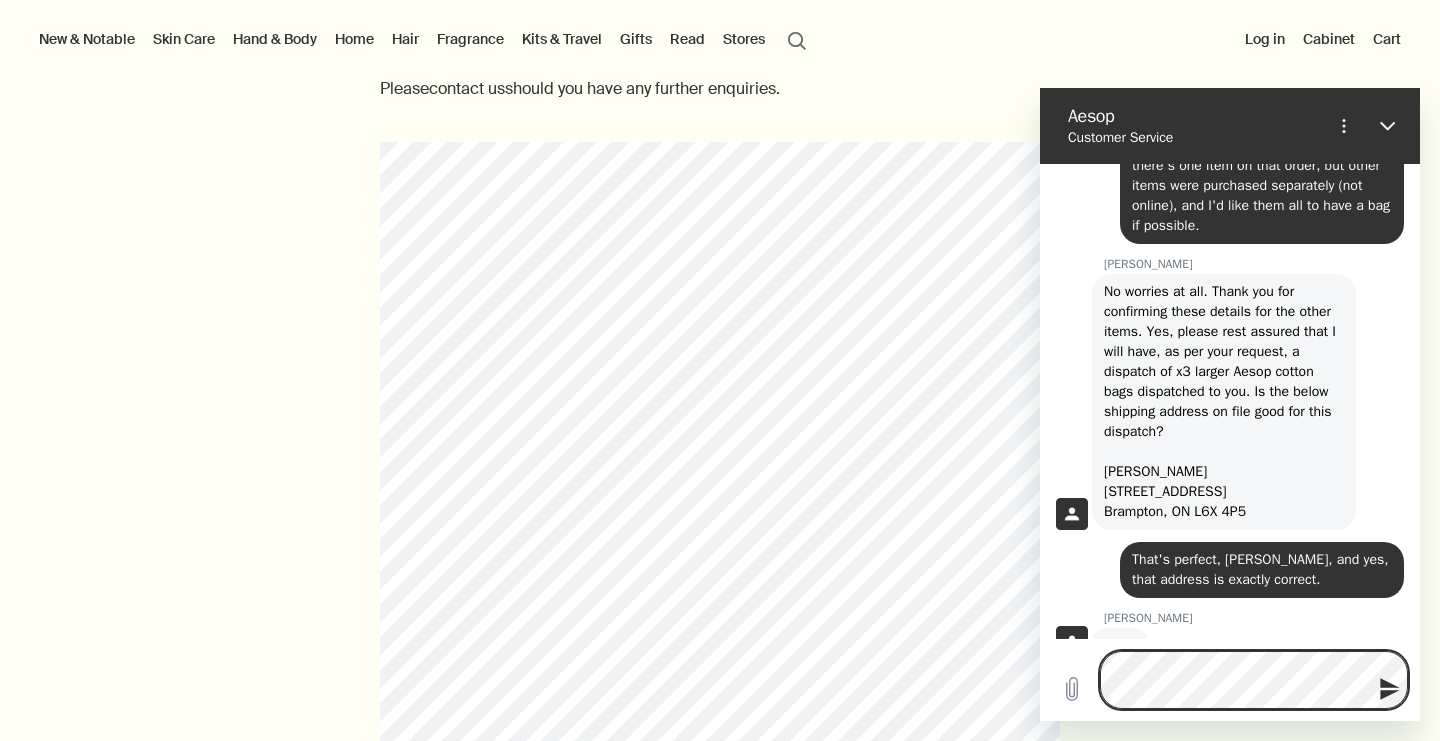 click on "helpful. Is there" at bounding box center [1040, 88] 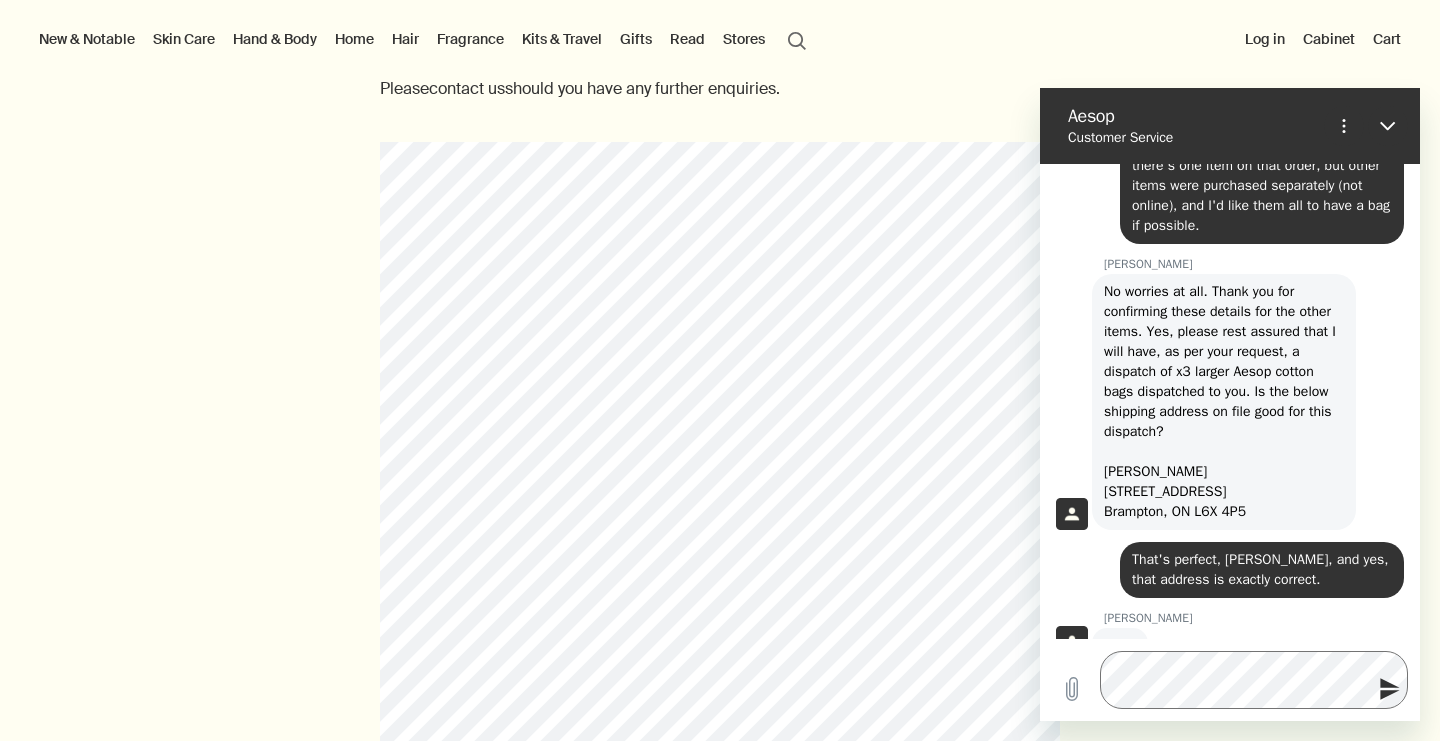 click 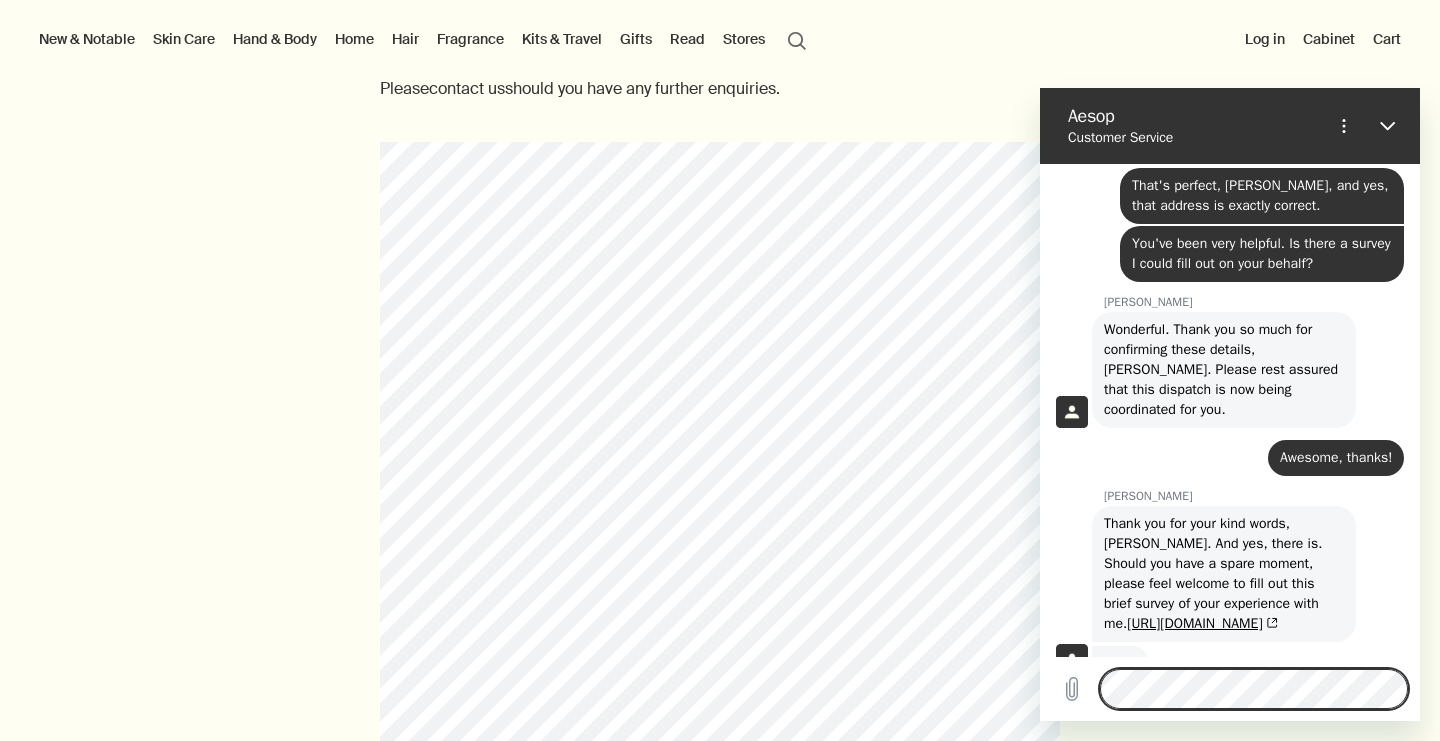scroll, scrollTop: 2680, scrollLeft: 0, axis: vertical 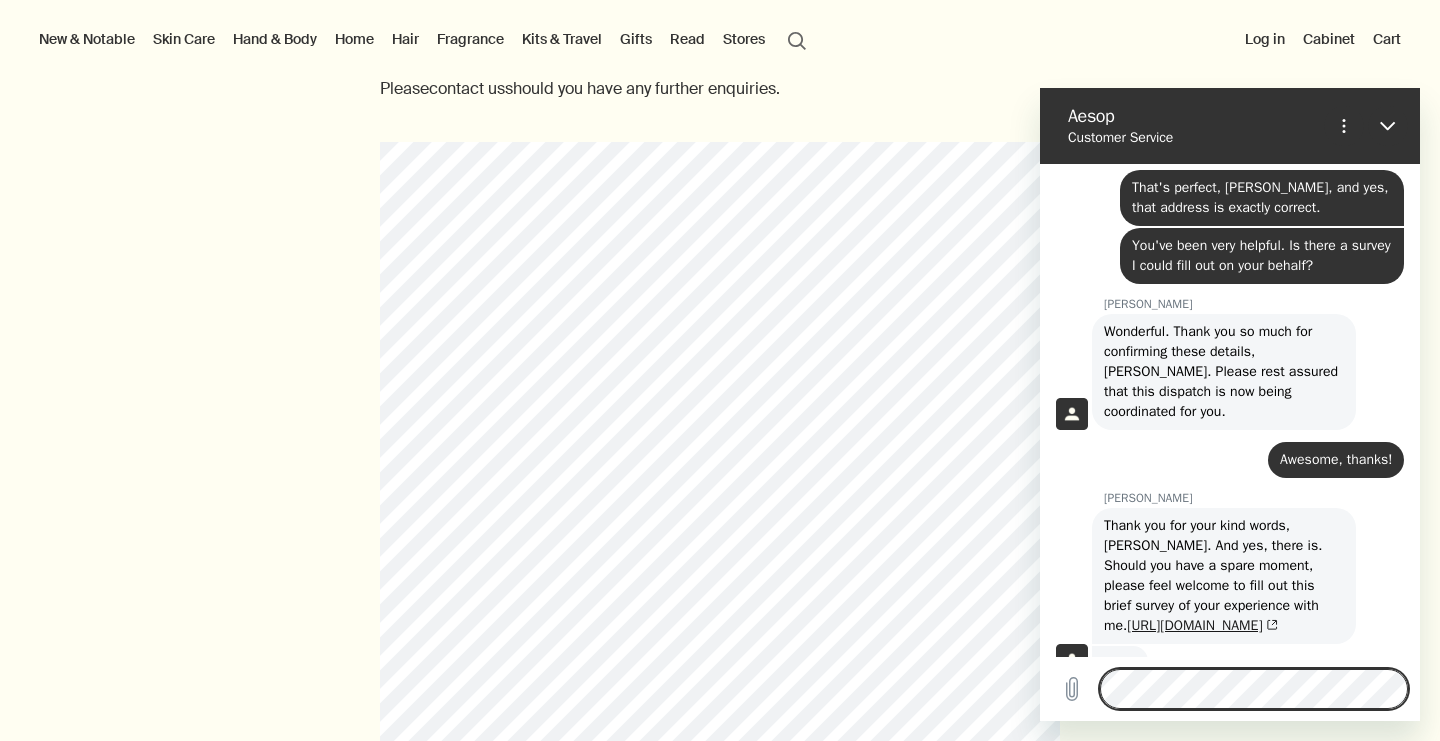 click on "https://bit.ly/Aesop_David" at bounding box center [1202, 625] 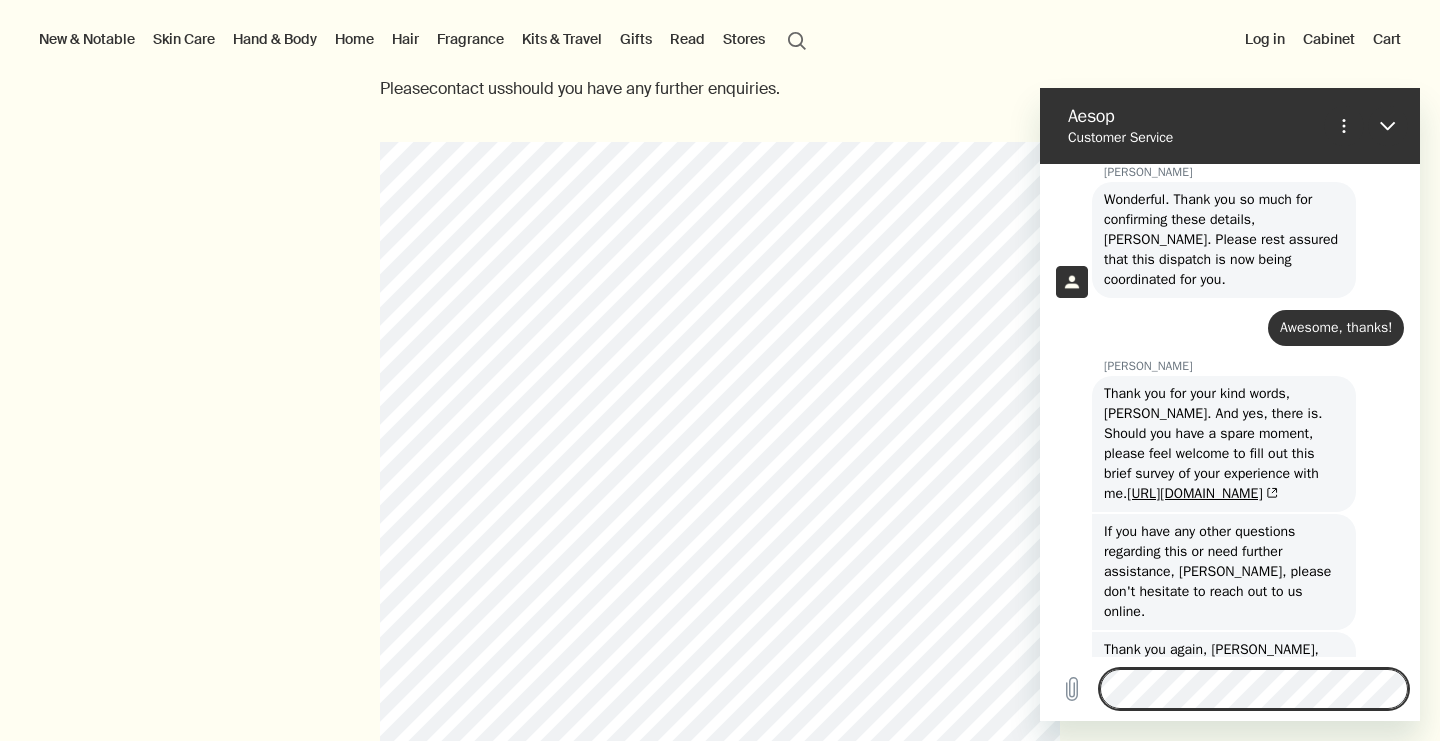 scroll, scrollTop: 2846, scrollLeft: 0, axis: vertical 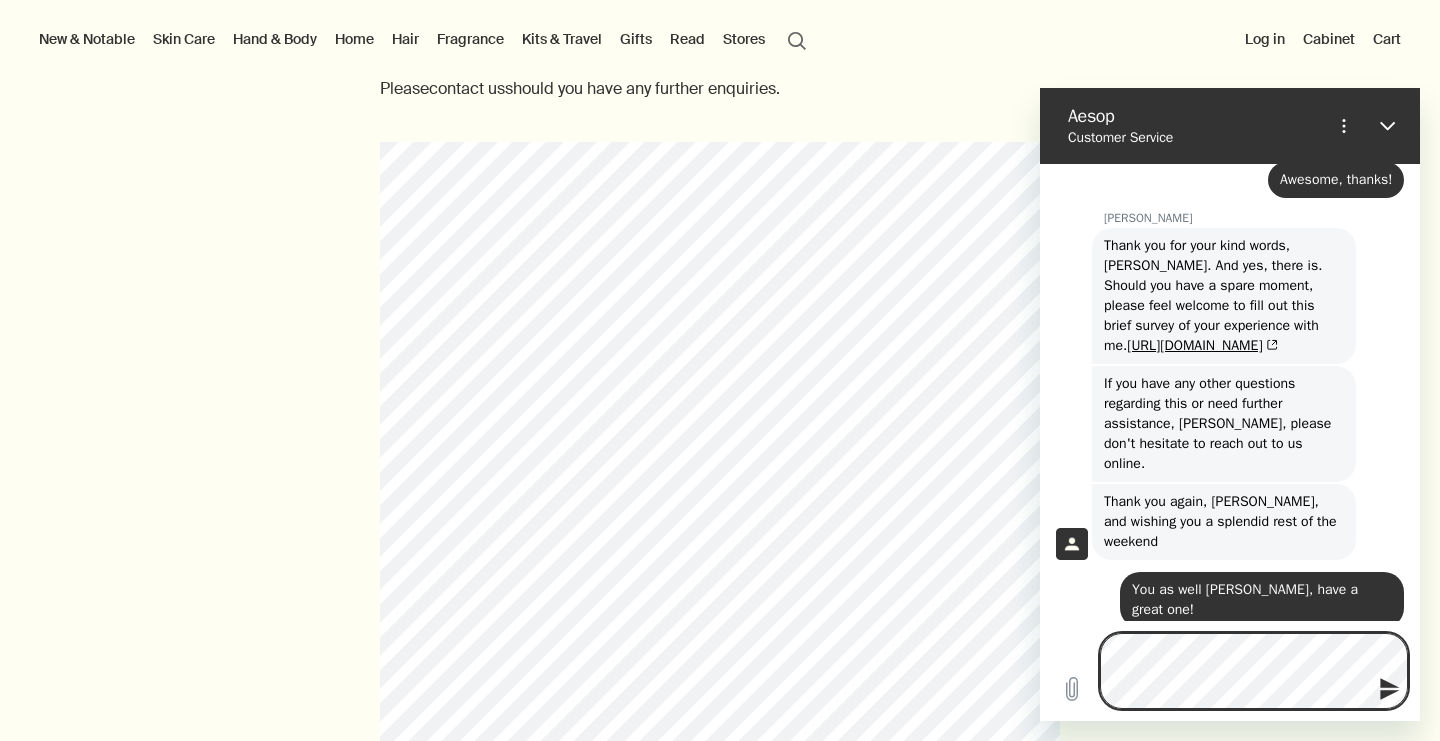 click on "highest" at bounding box center (1040, 88) 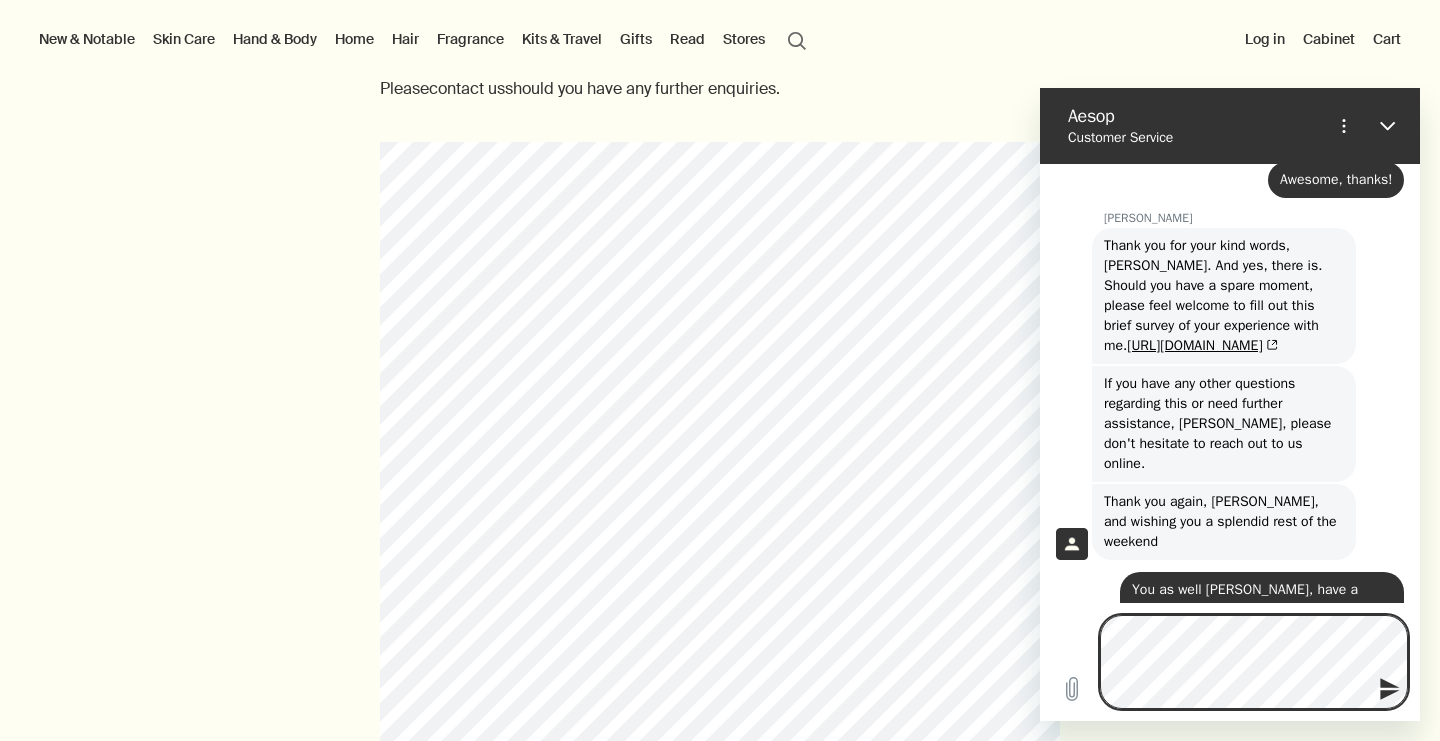 scroll, scrollTop: 3014, scrollLeft: 0, axis: vertical 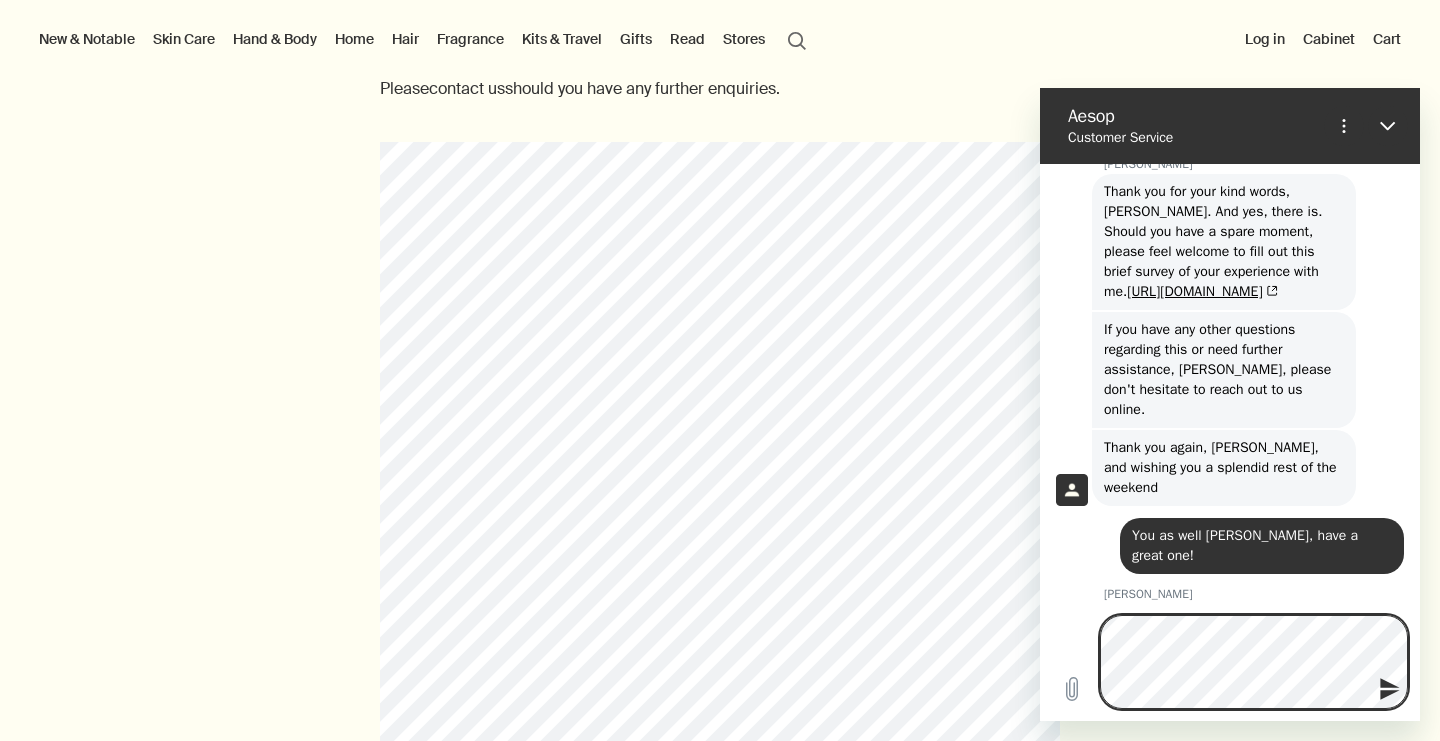 click on "complete; I" at bounding box center (1040, 88) 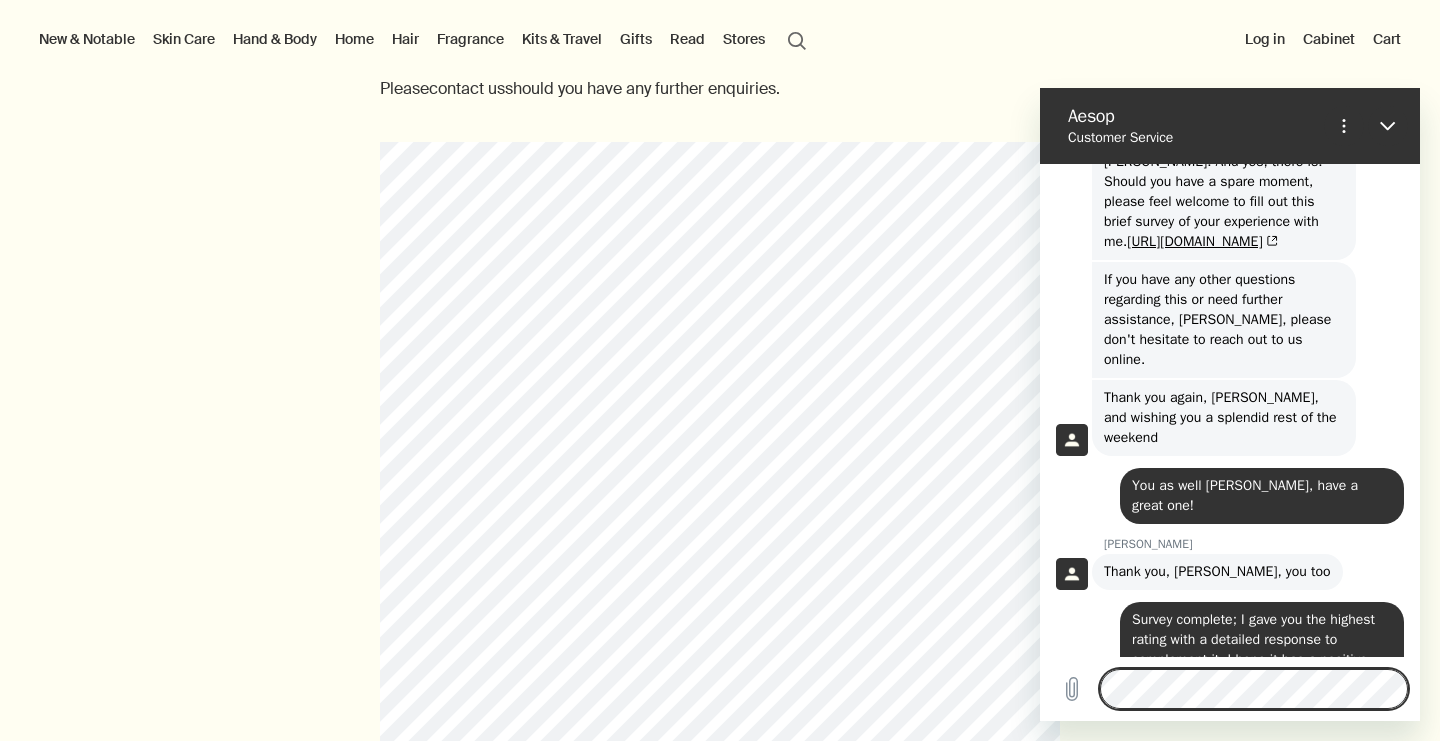 scroll, scrollTop: 3068, scrollLeft: 0, axis: vertical 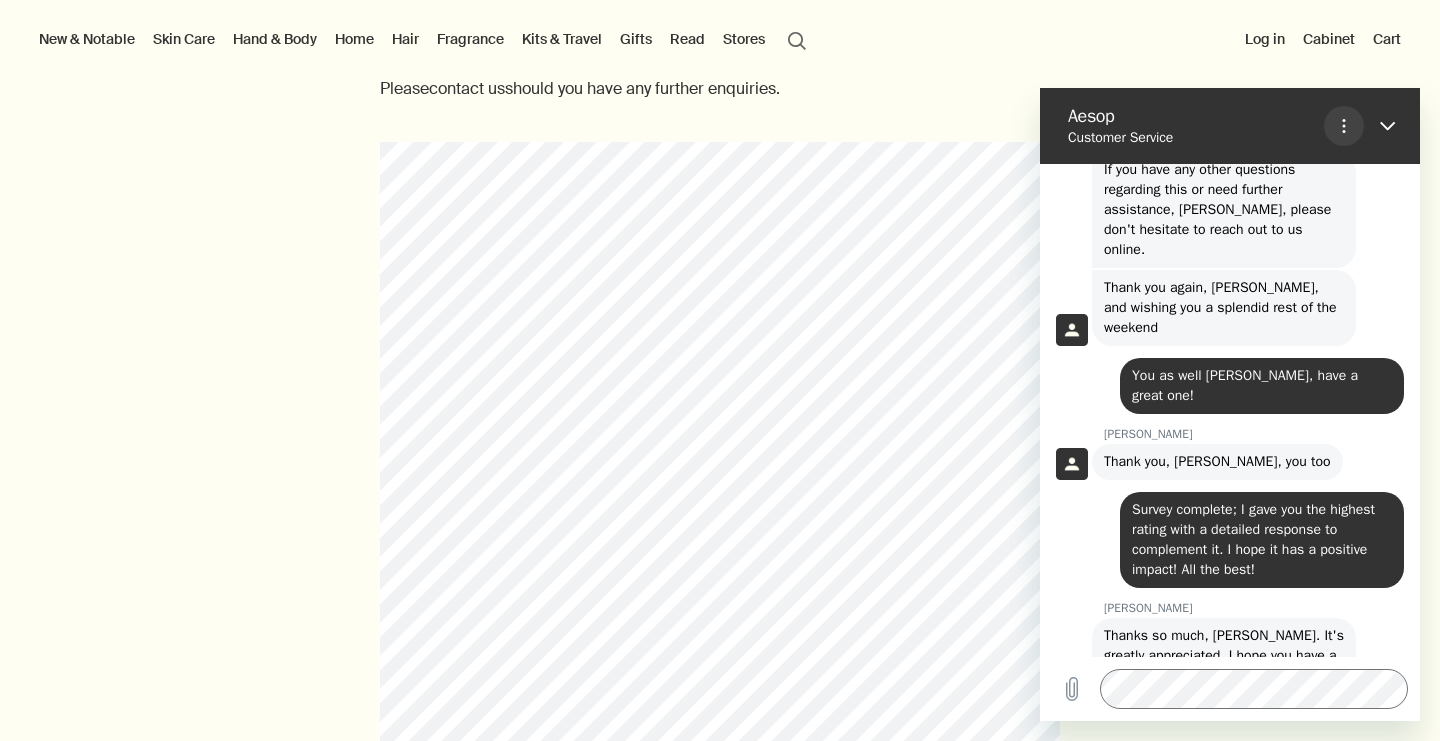 click 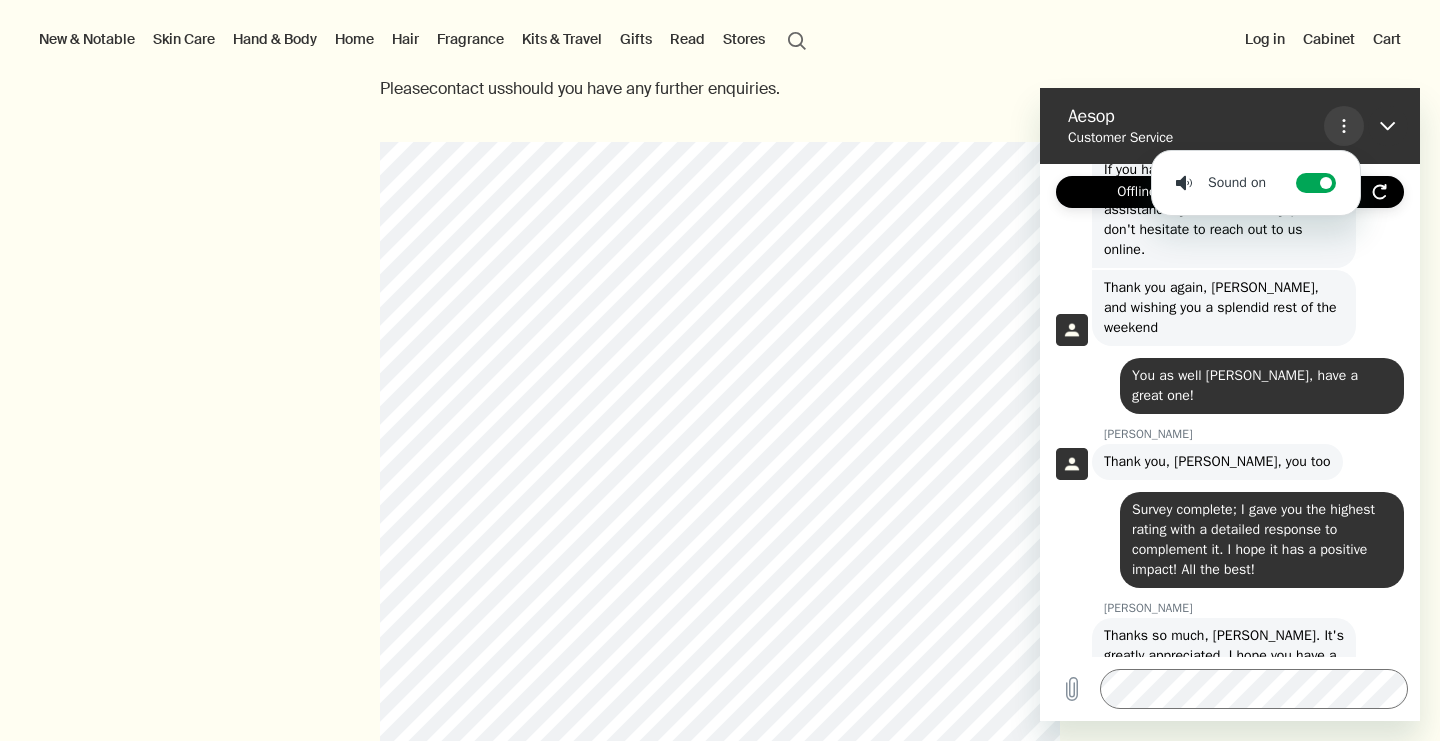 click 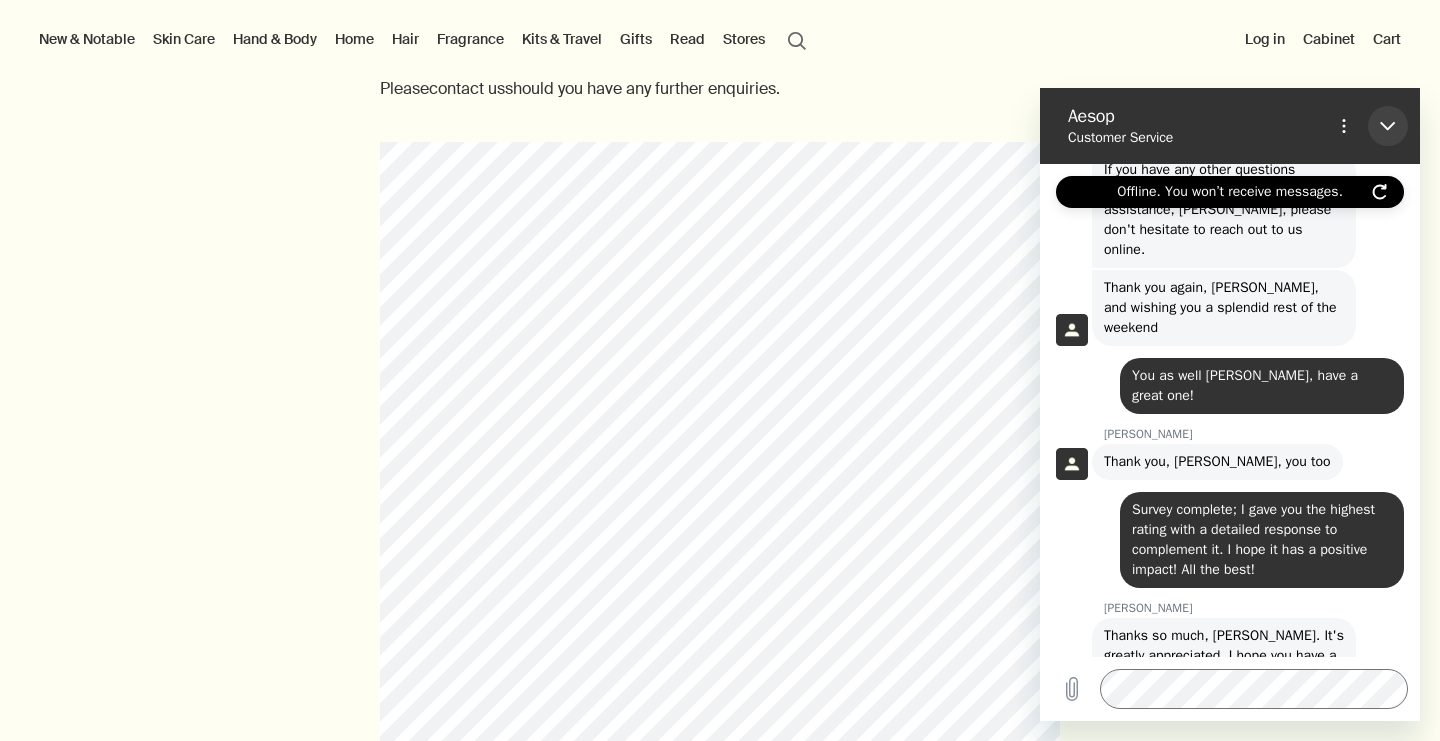 click 